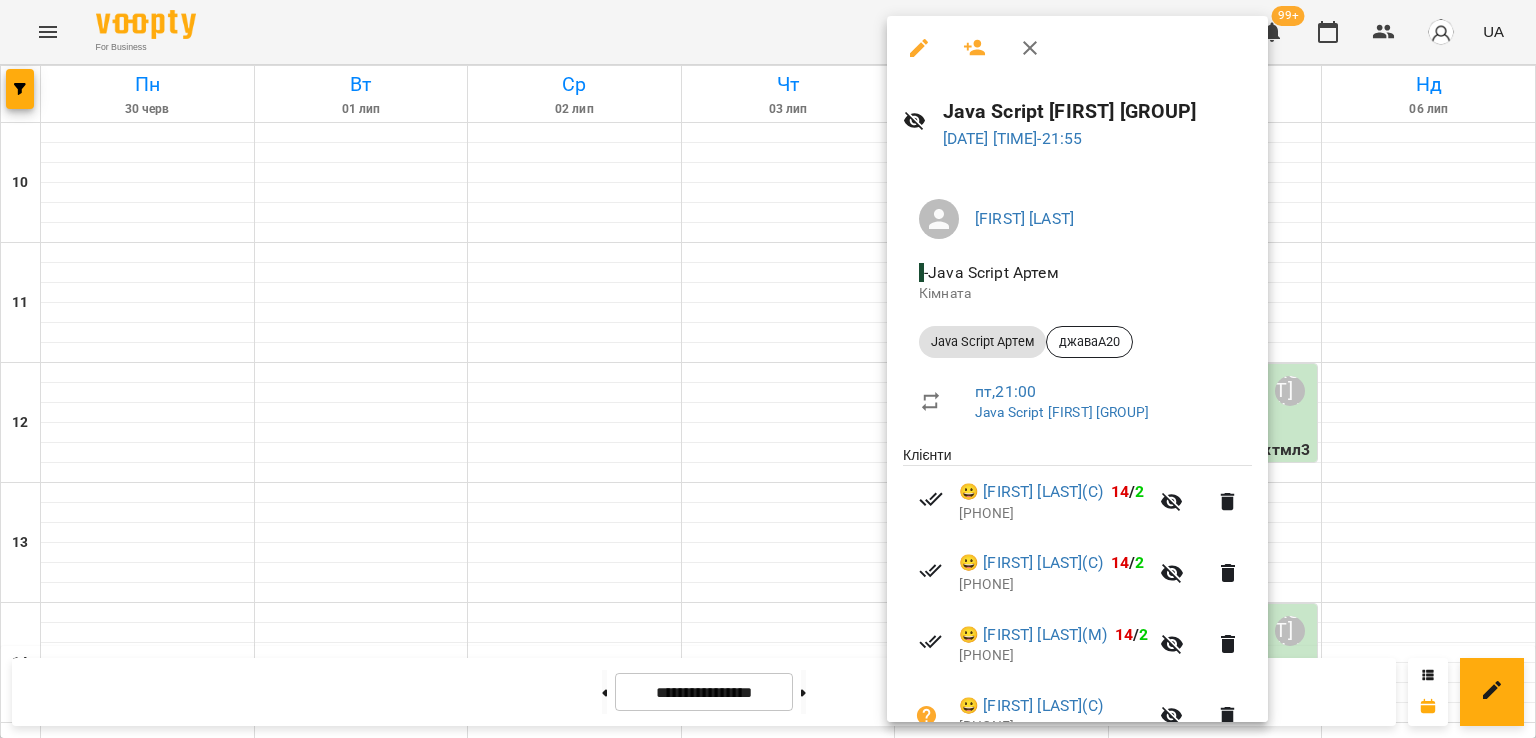 scroll, scrollTop: 0, scrollLeft: 0, axis: both 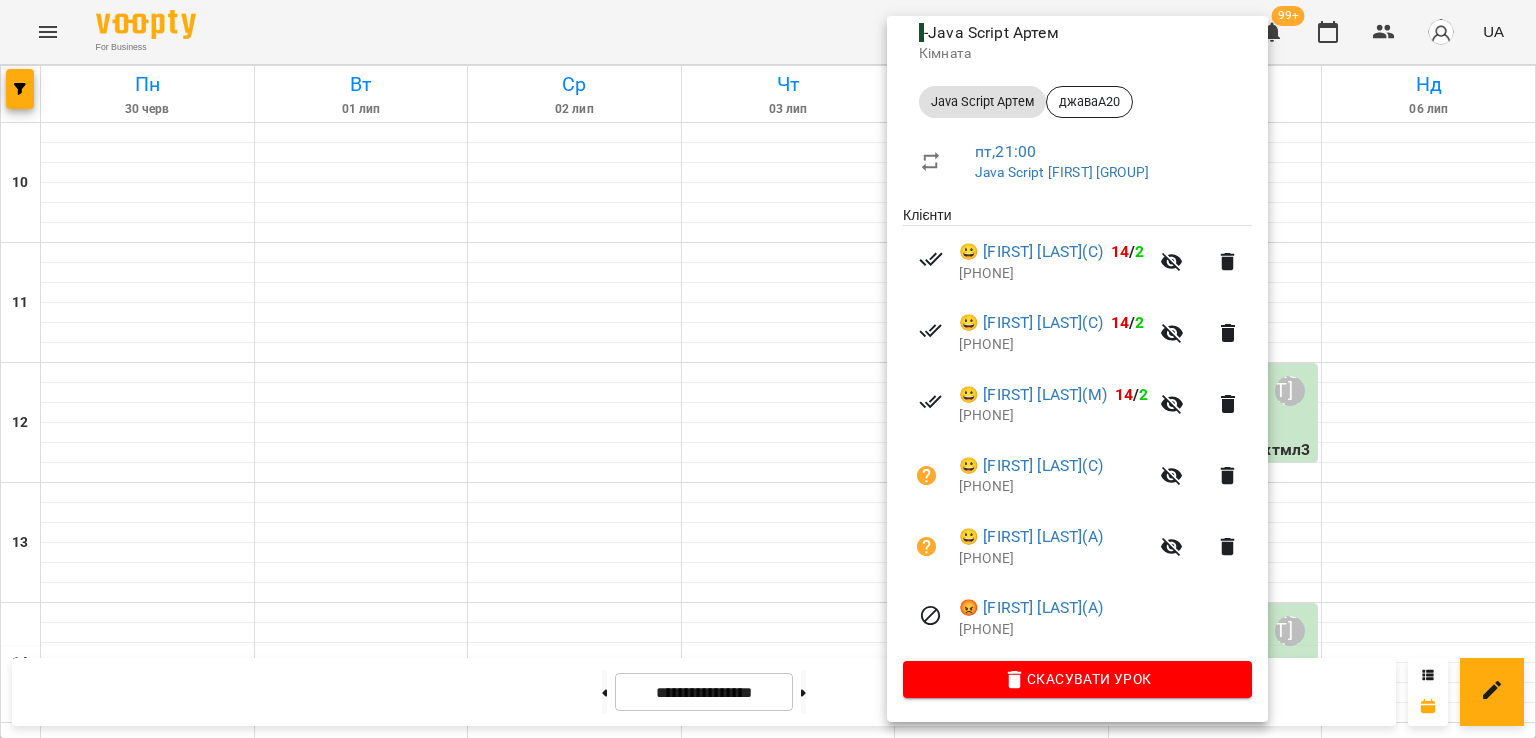 click at bounding box center (768, 369) 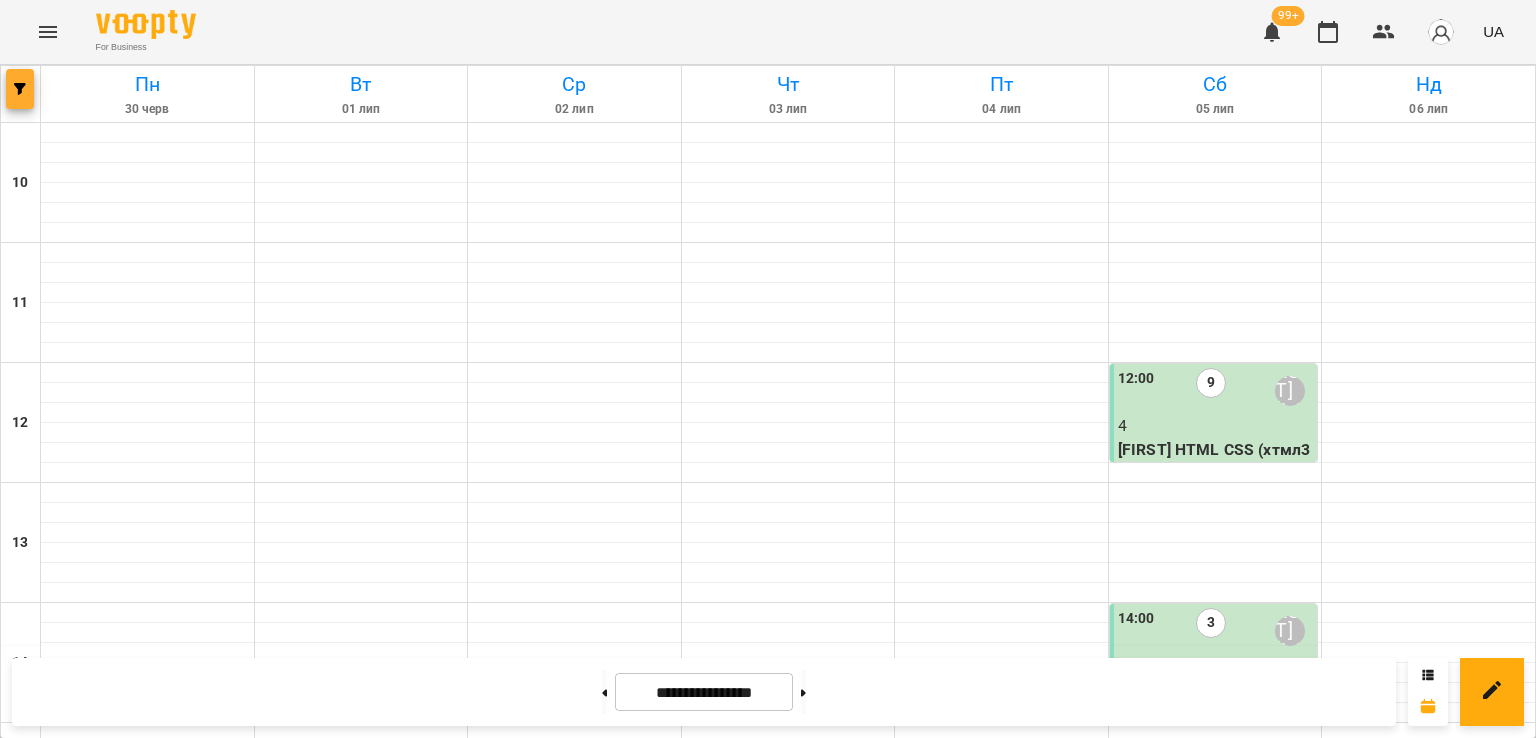 click 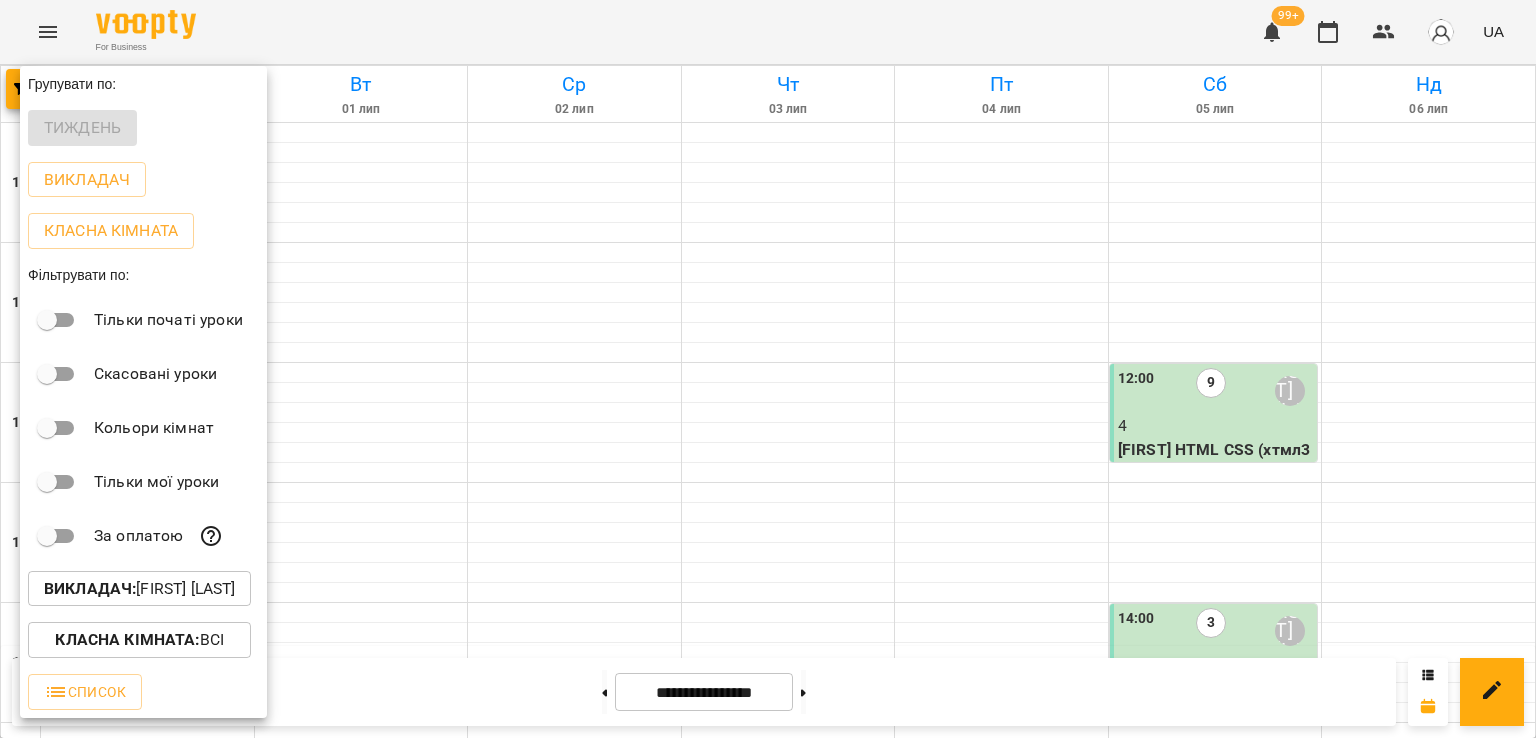 click on "Викладач :  Артем Кот" at bounding box center (139, 589) 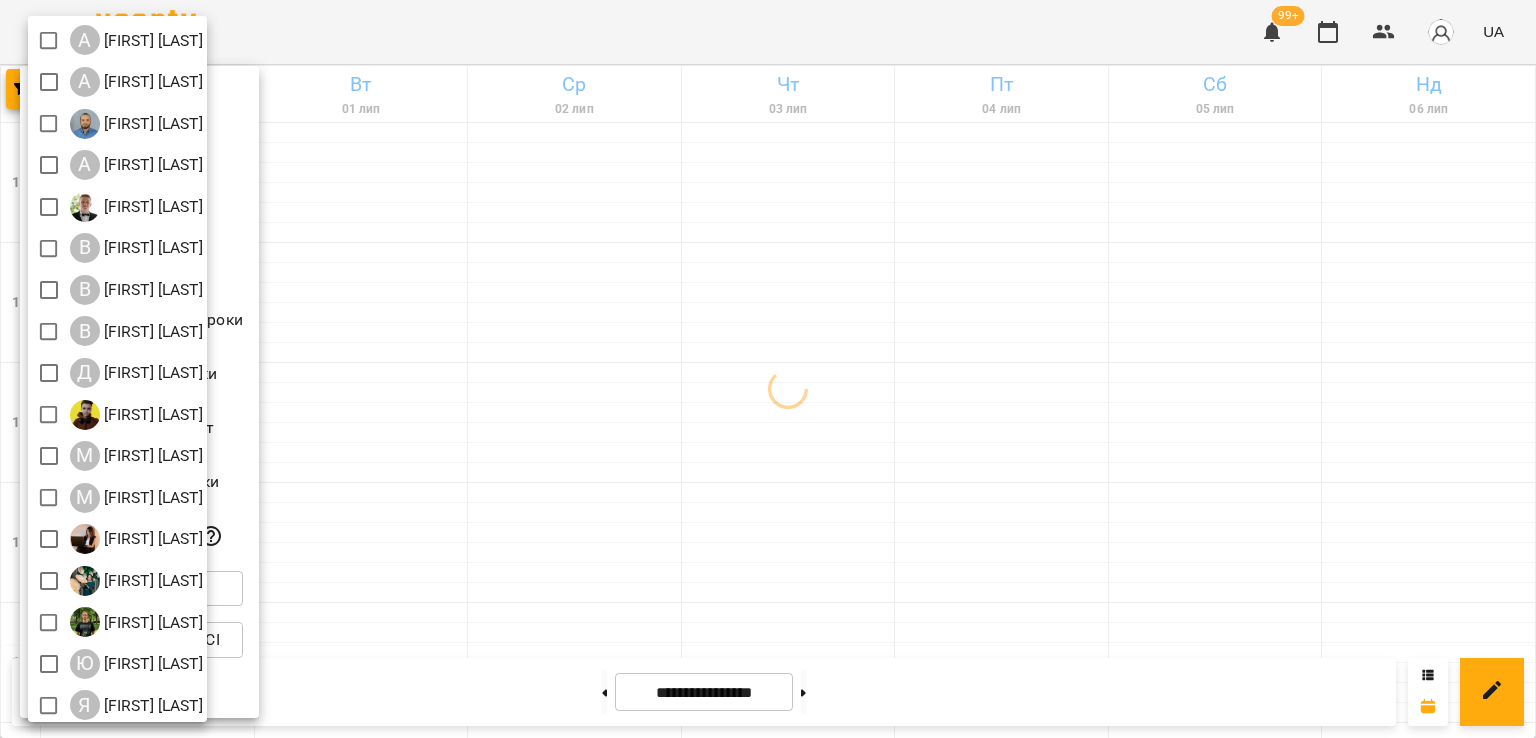 scroll, scrollTop: 129, scrollLeft: 0, axis: vertical 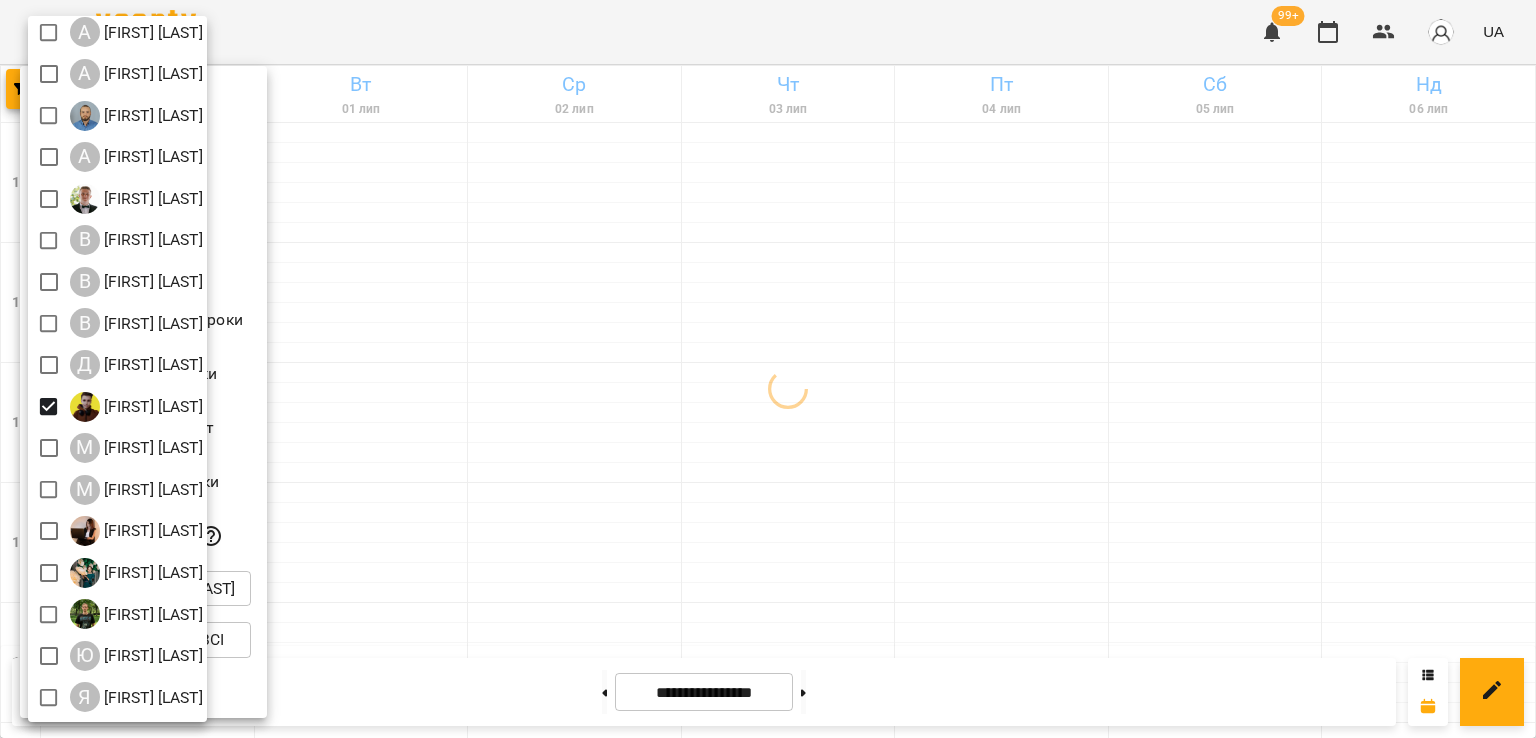 click at bounding box center (768, 369) 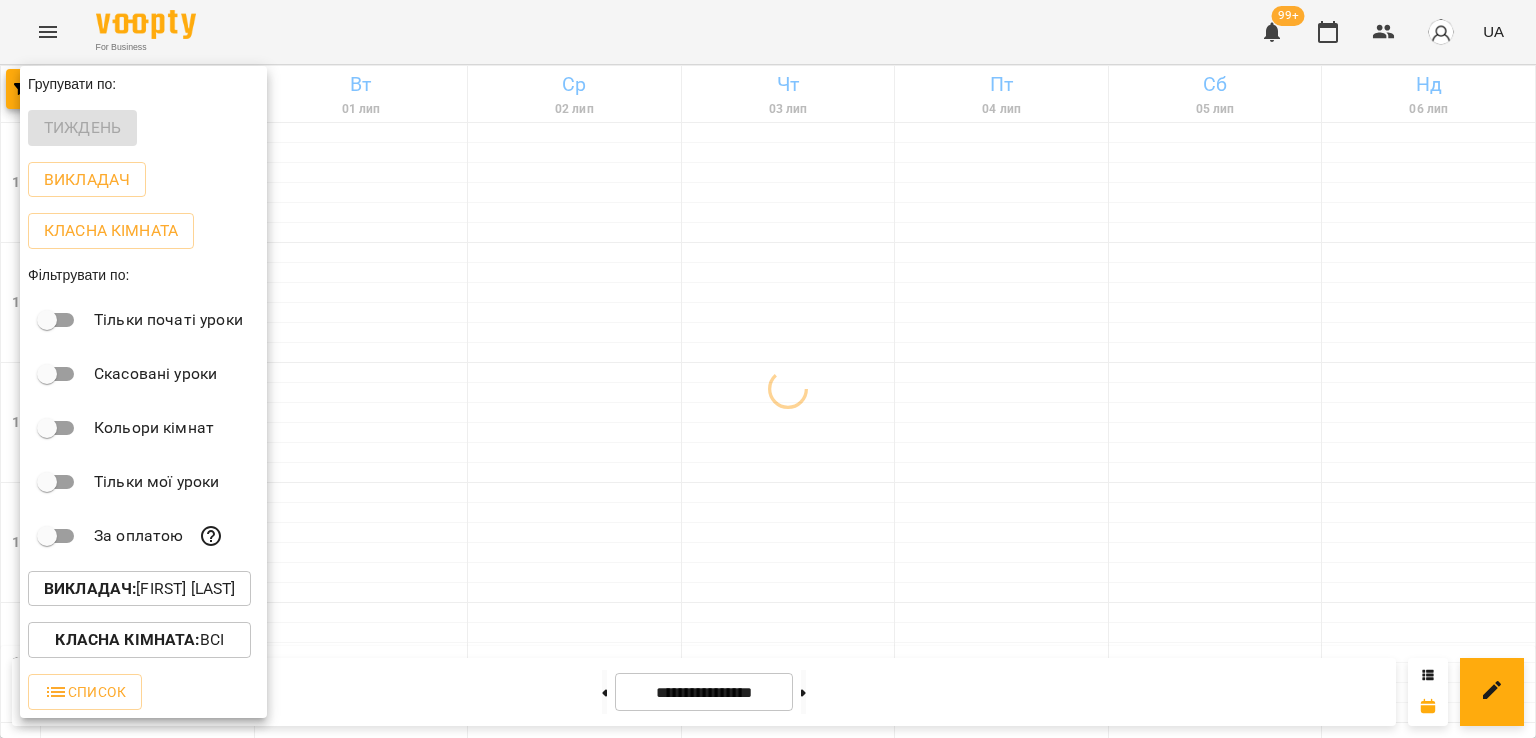 click at bounding box center (768, 369) 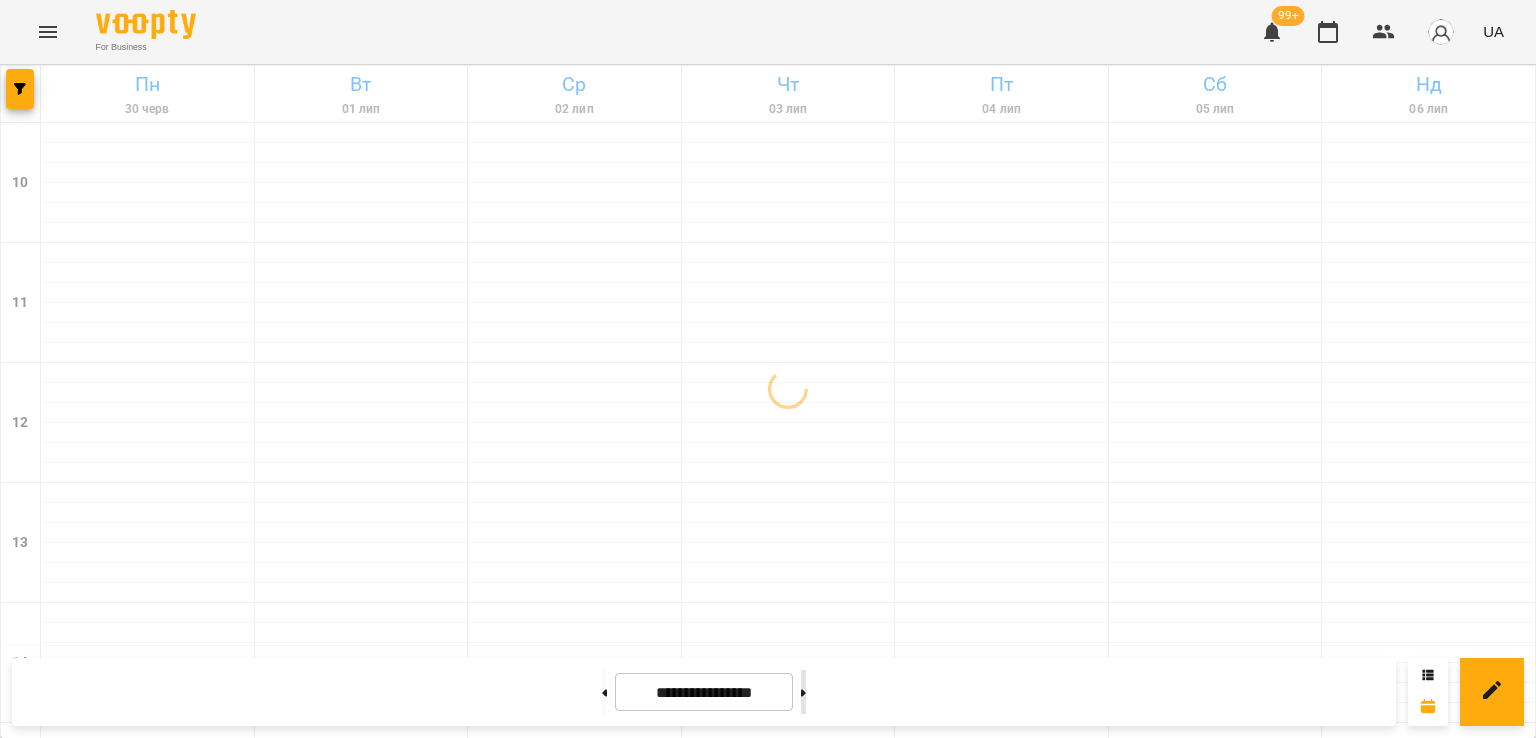 click at bounding box center (803, 692) 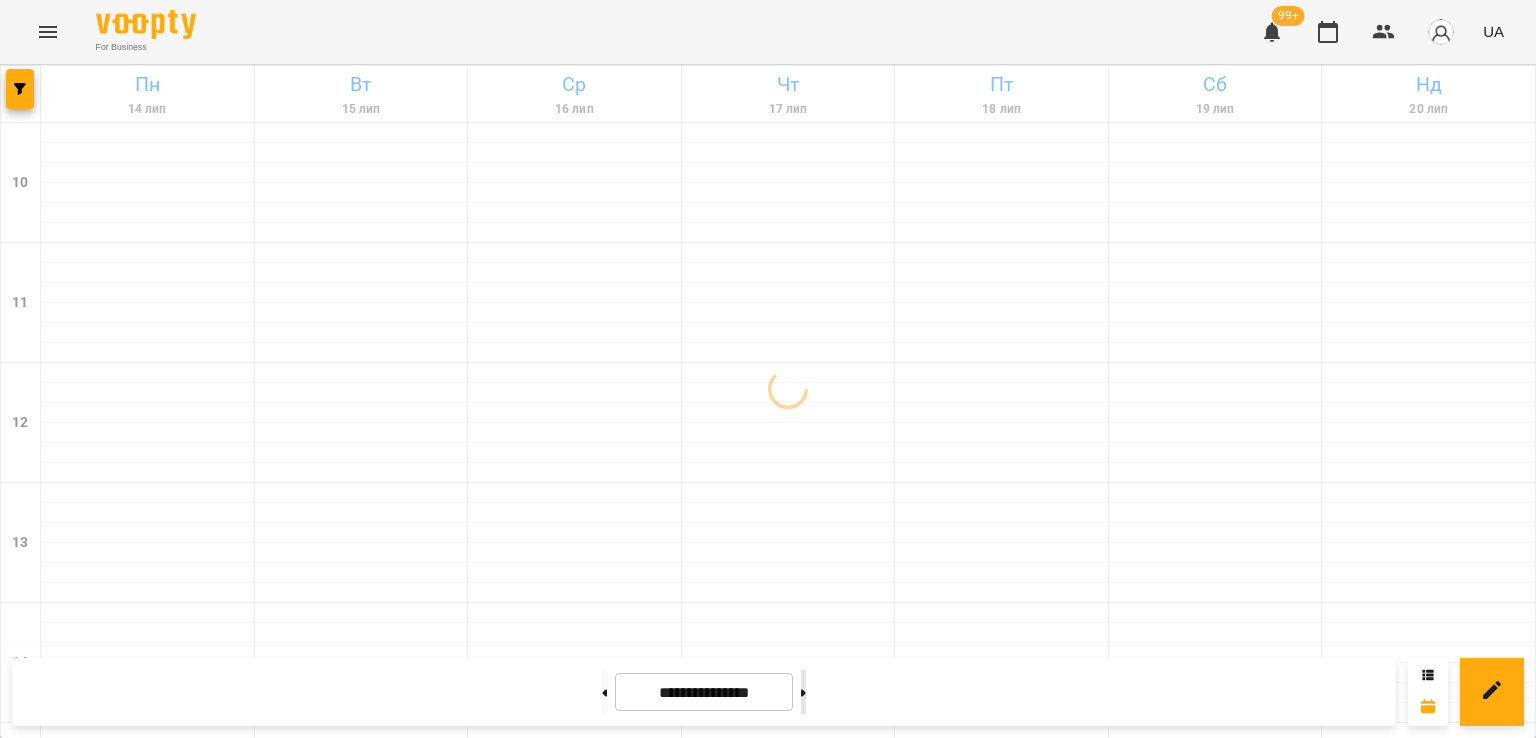 click at bounding box center (803, 692) 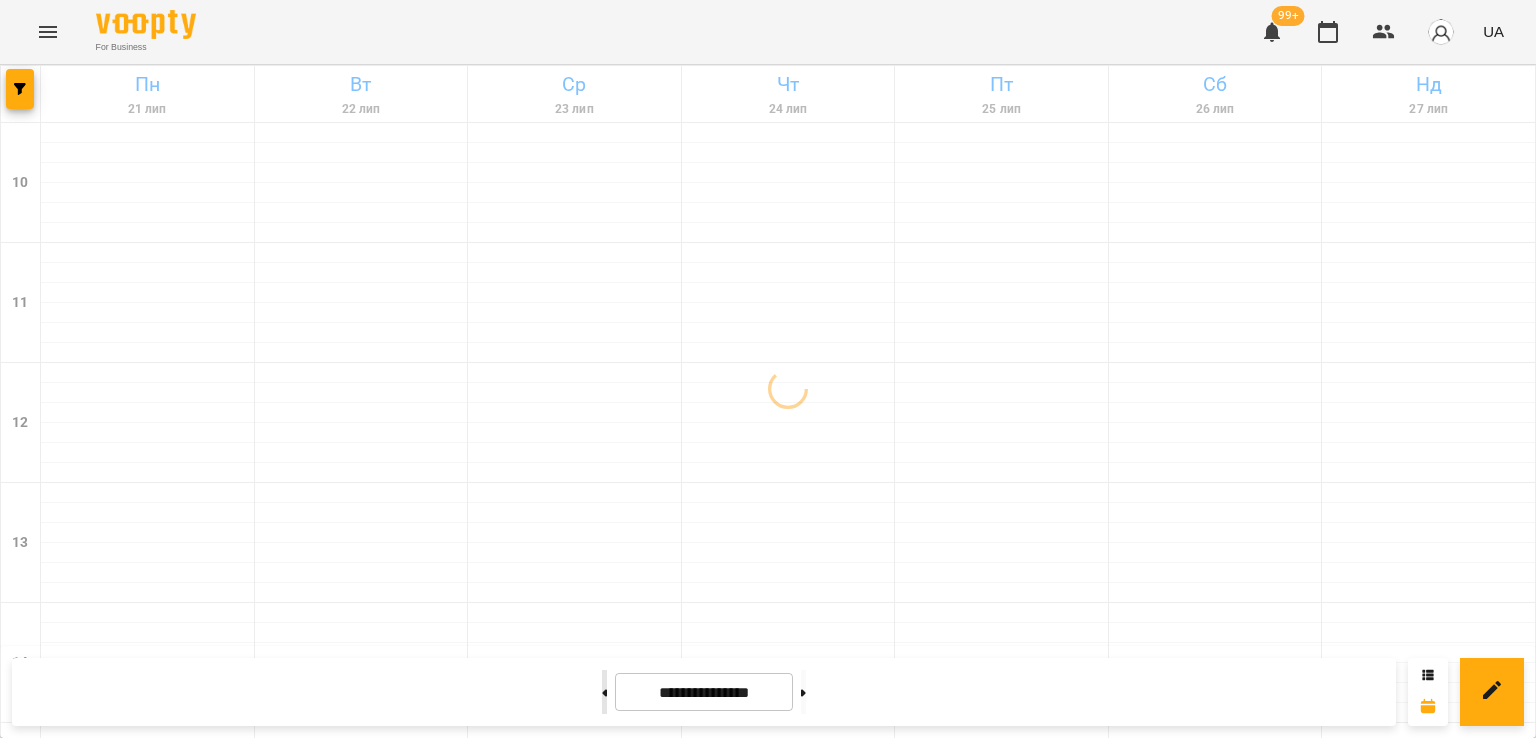 drag, startPoint x: 566, startPoint y: 697, endPoint x: 588, endPoint y: 692, distance: 22.561028 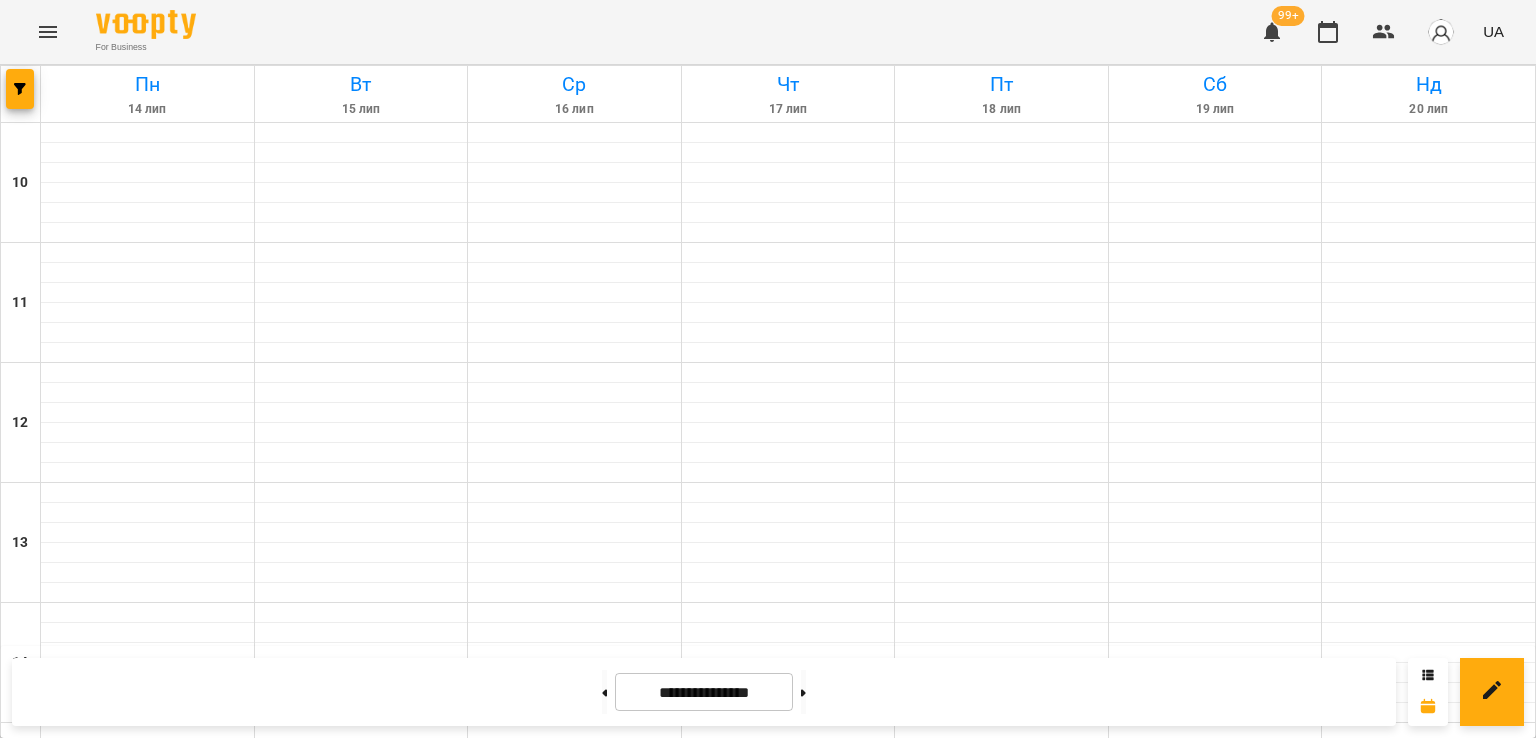click on "5" at bounding box center (148, 1386) 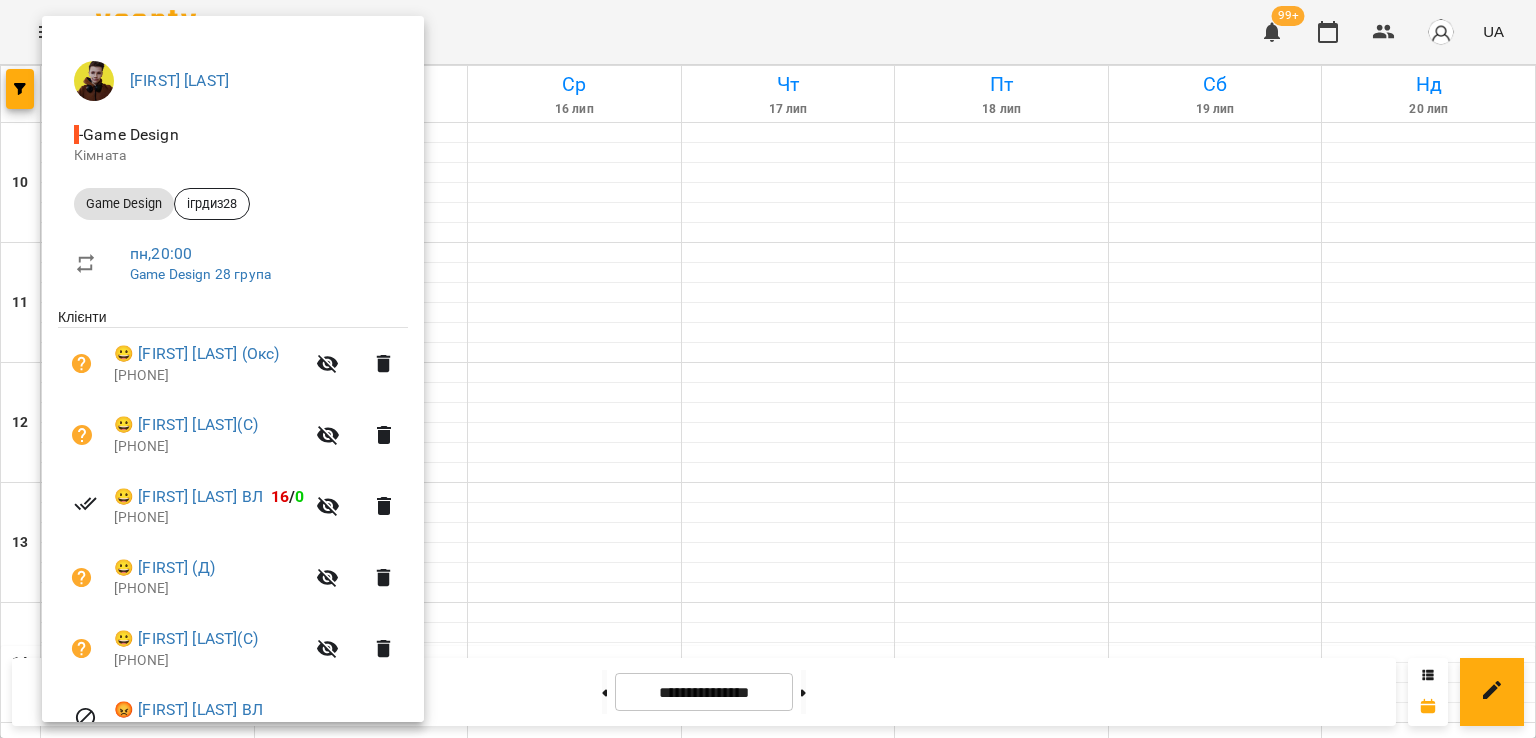 scroll, scrollTop: 313, scrollLeft: 0, axis: vertical 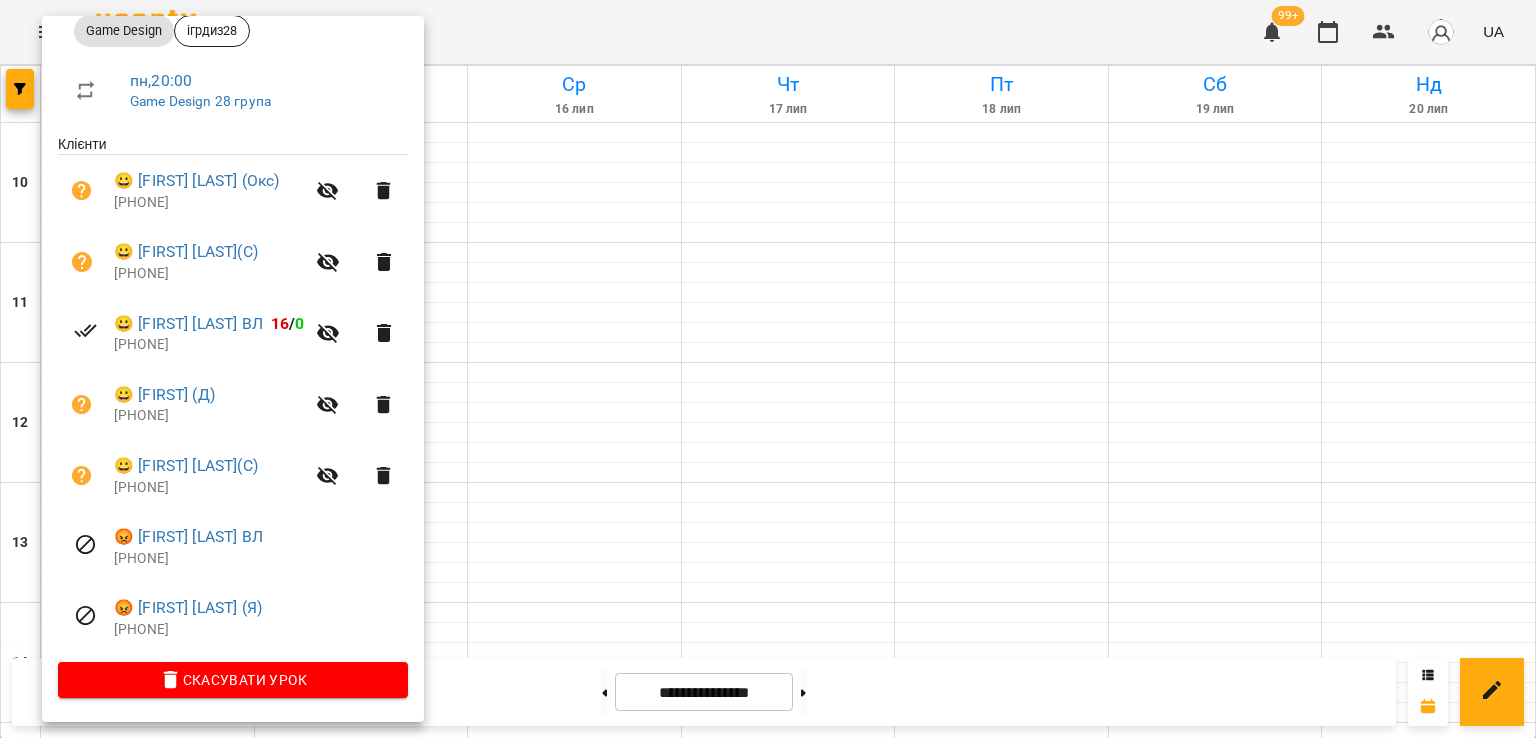 click at bounding box center (768, 369) 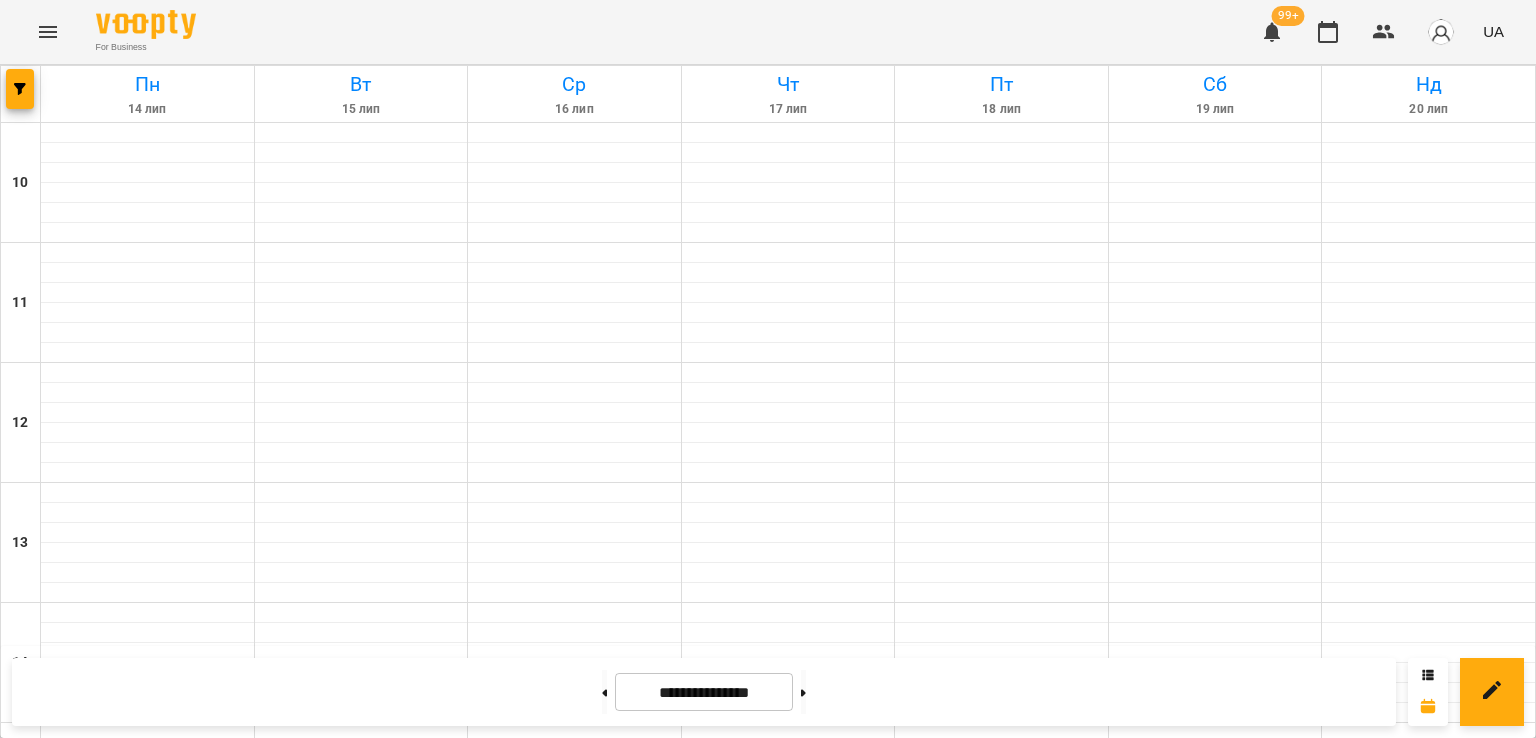 click 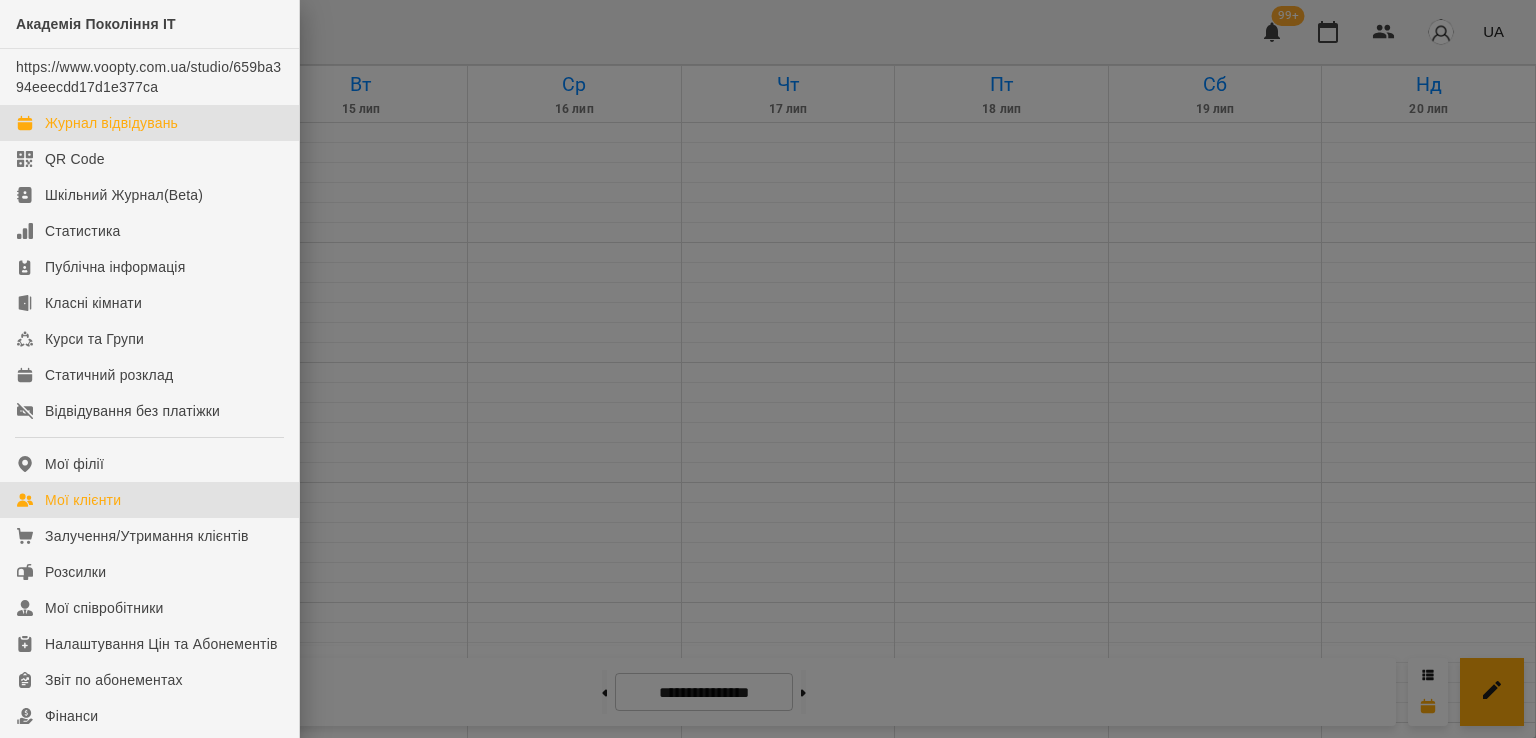 drag, startPoint x: 101, startPoint y: 505, endPoint x: 480, endPoint y: 544, distance: 381.0013 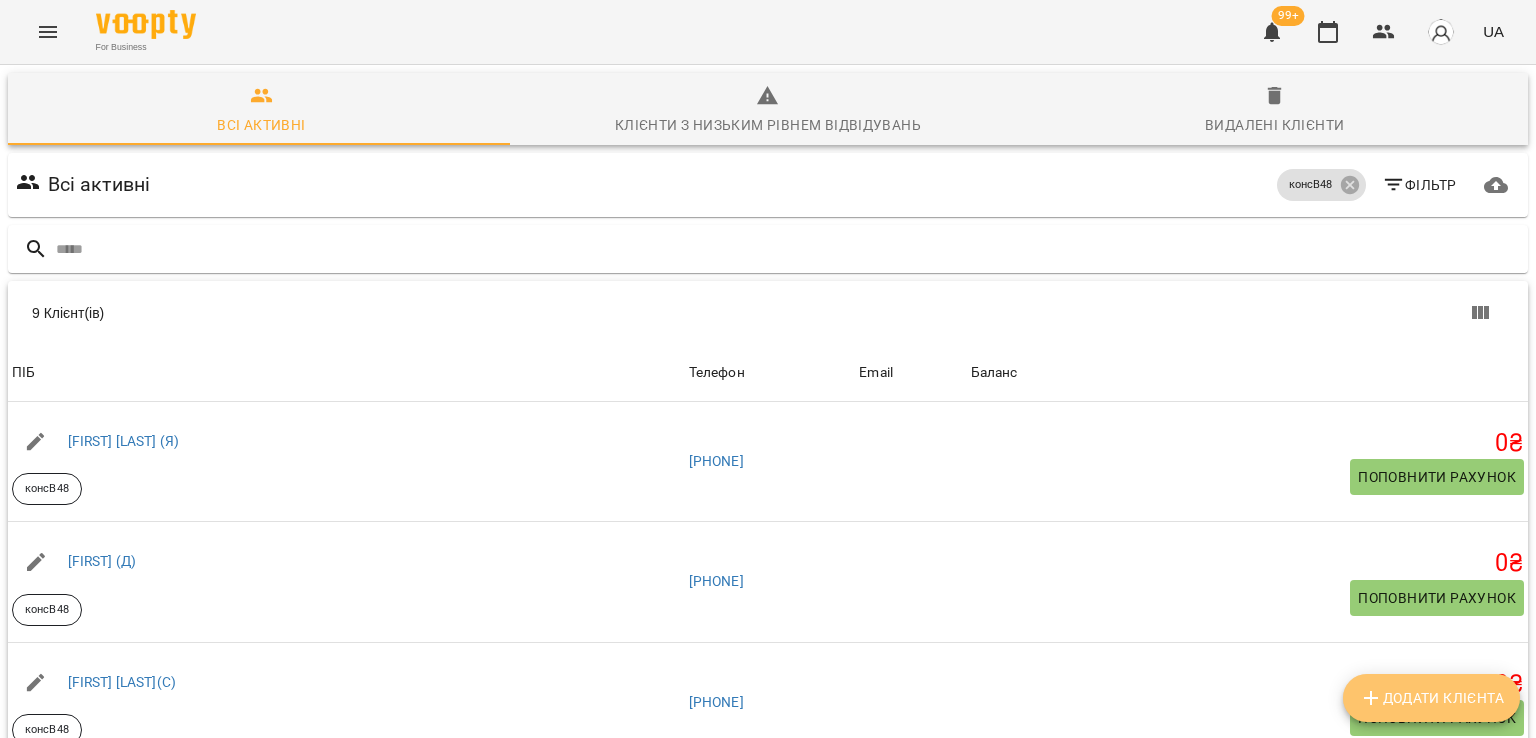 click on "Додати клієнта" at bounding box center (1431, 698) 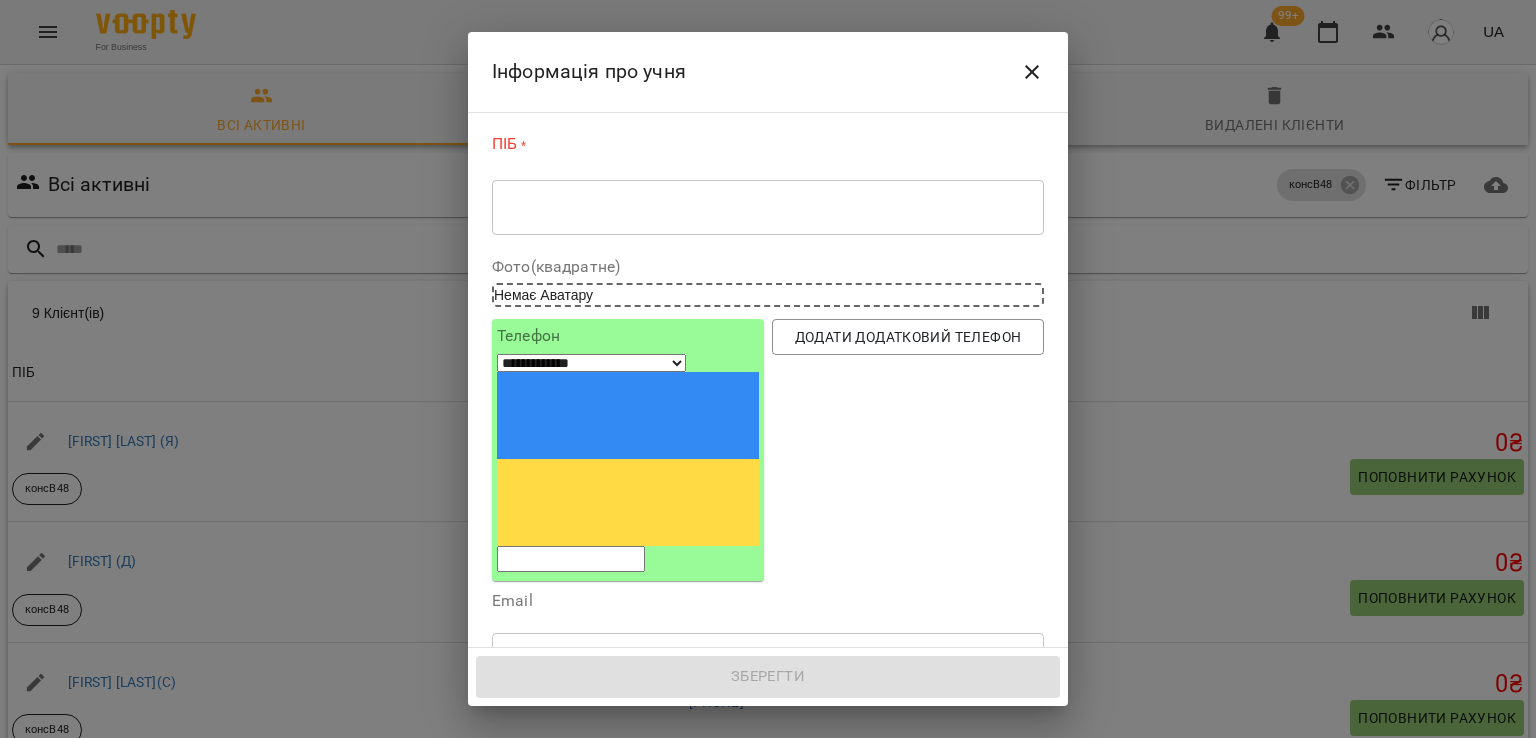 click at bounding box center (571, 559) 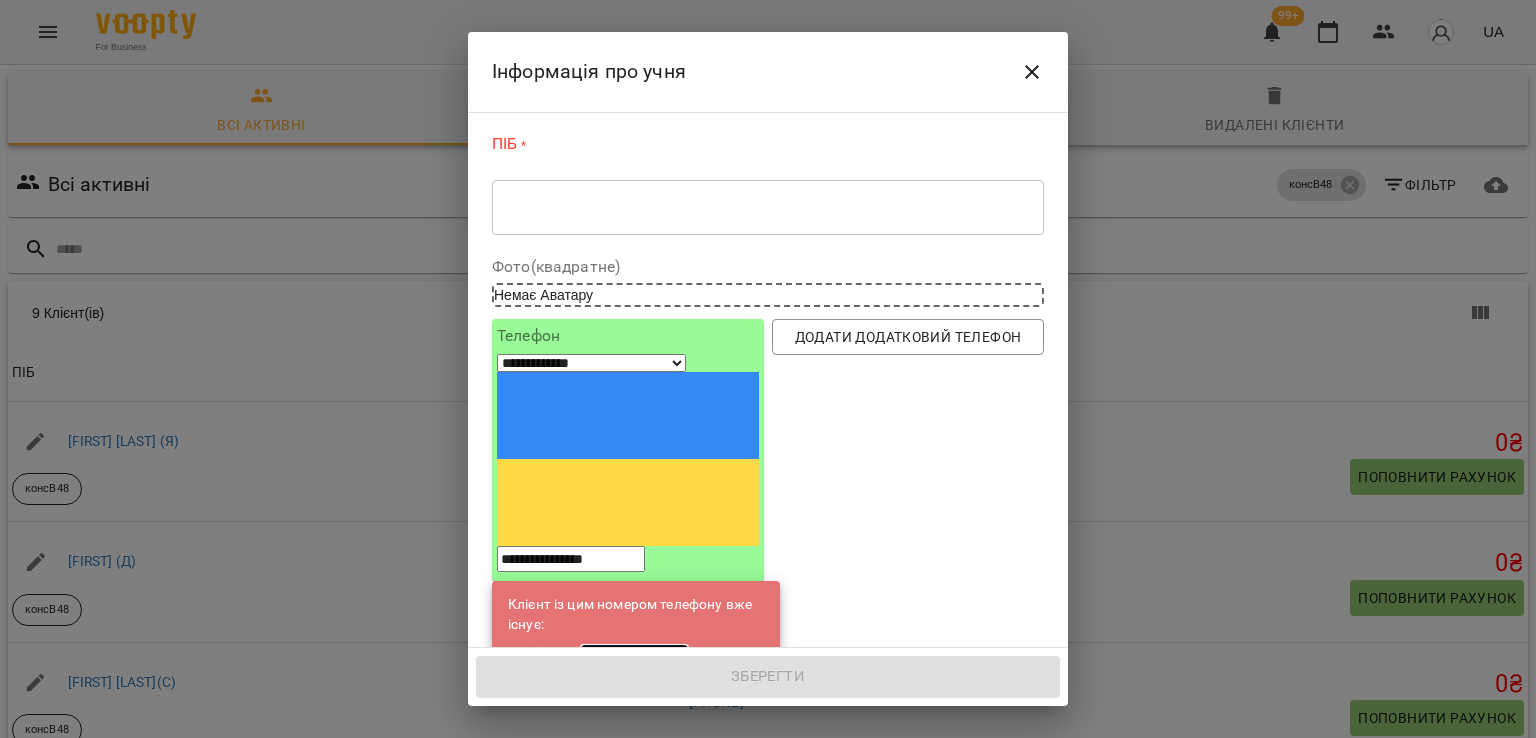 click on "[FIRST] [LAST](С)" at bounding box center (634, 654) 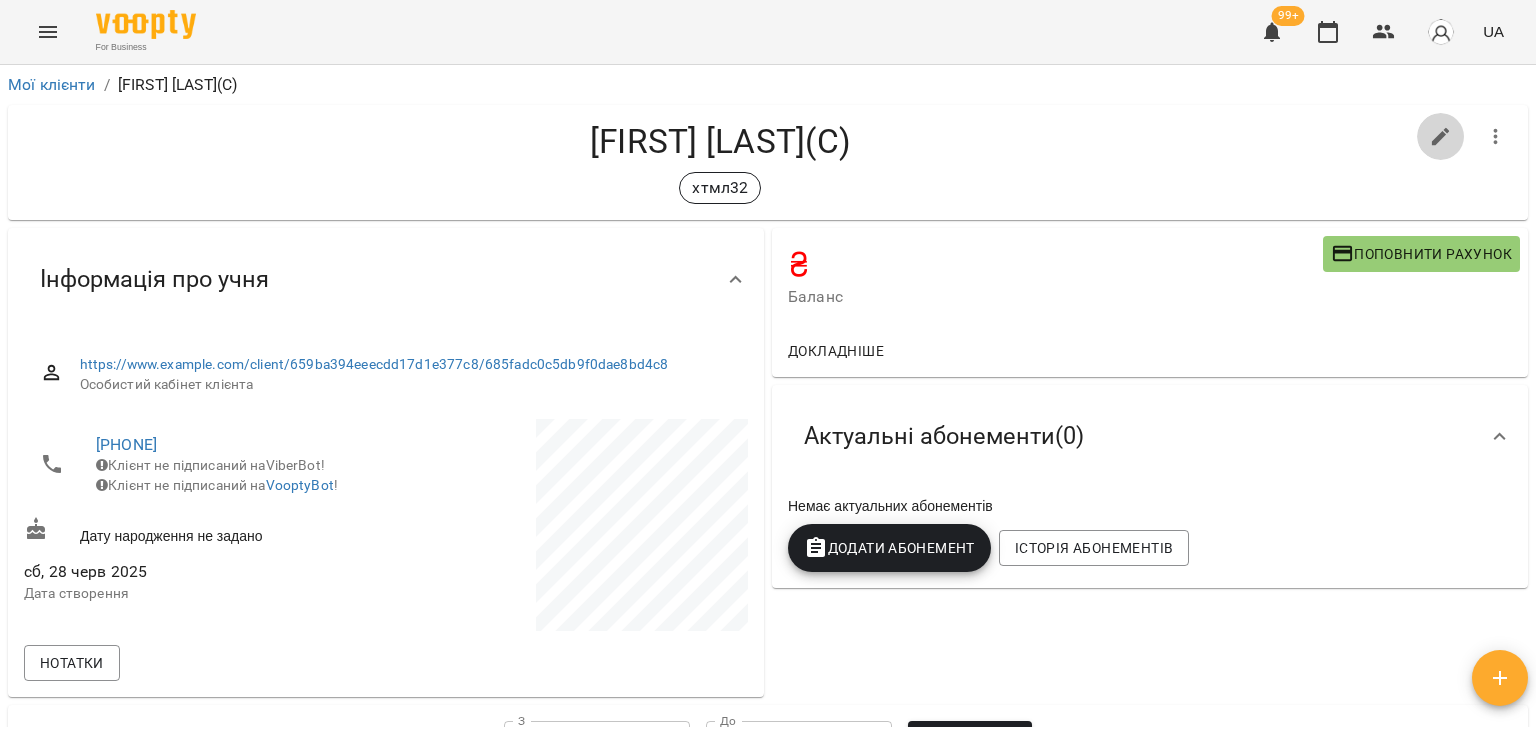 click at bounding box center [1441, 137] 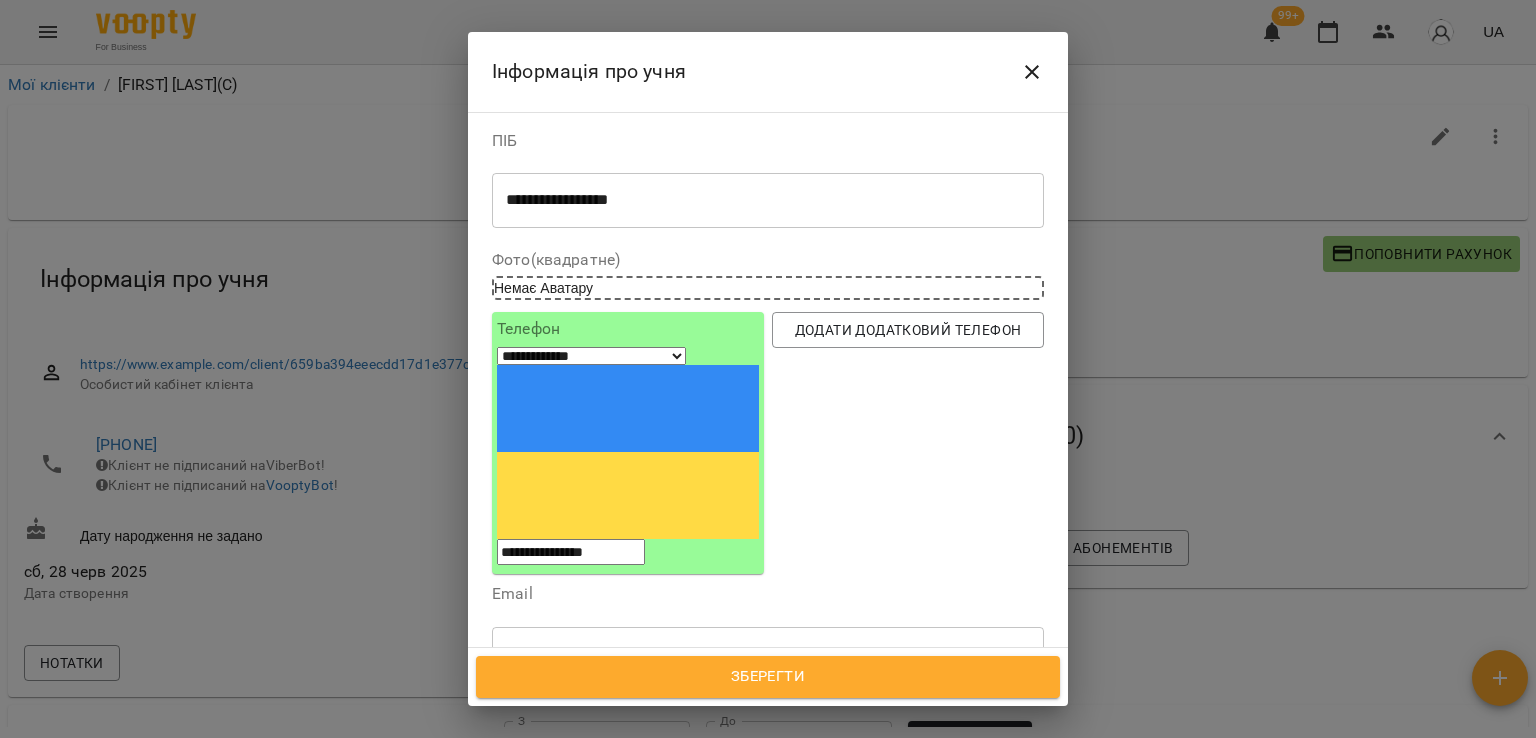 click 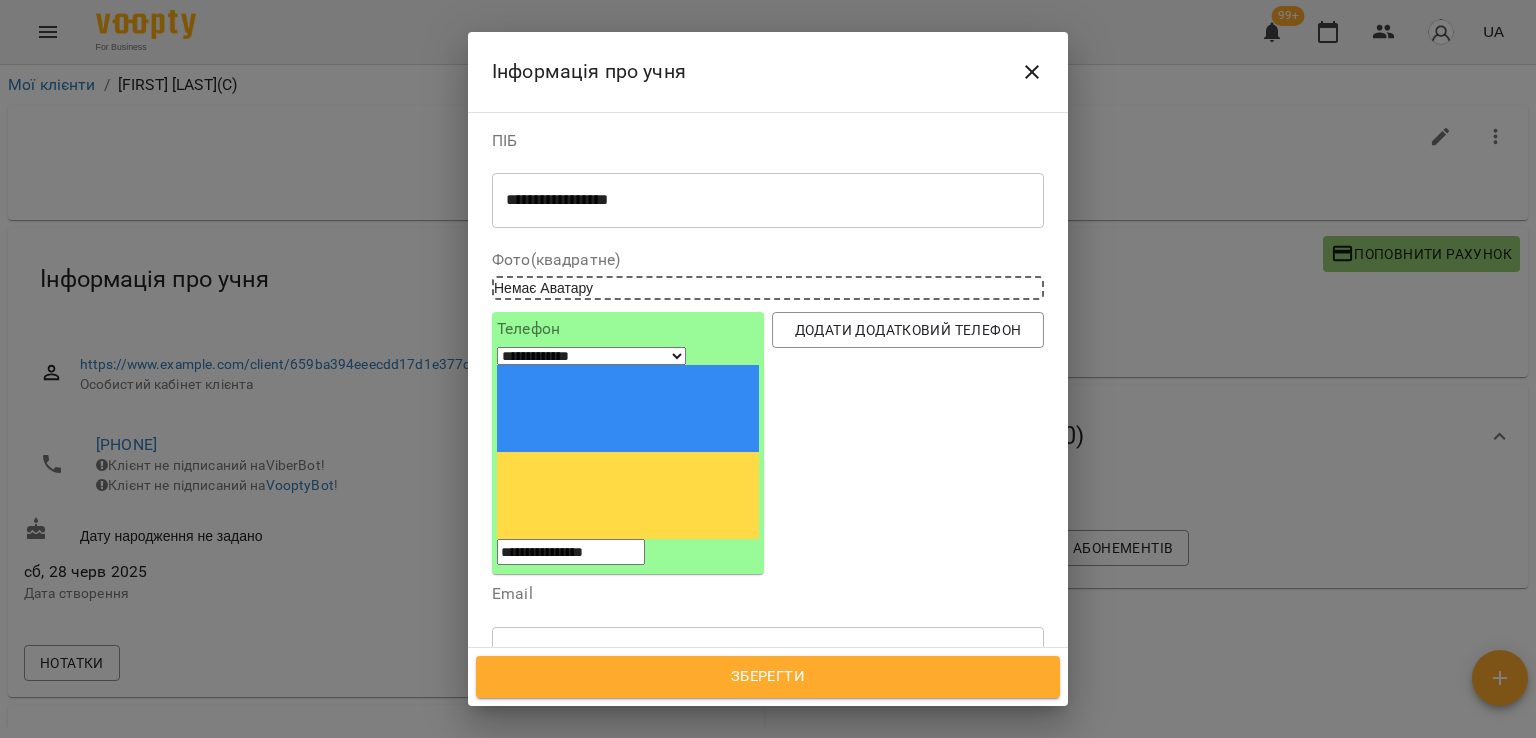 drag, startPoint x: 757, startPoint y: 653, endPoint x: 769, endPoint y: 658, distance: 13 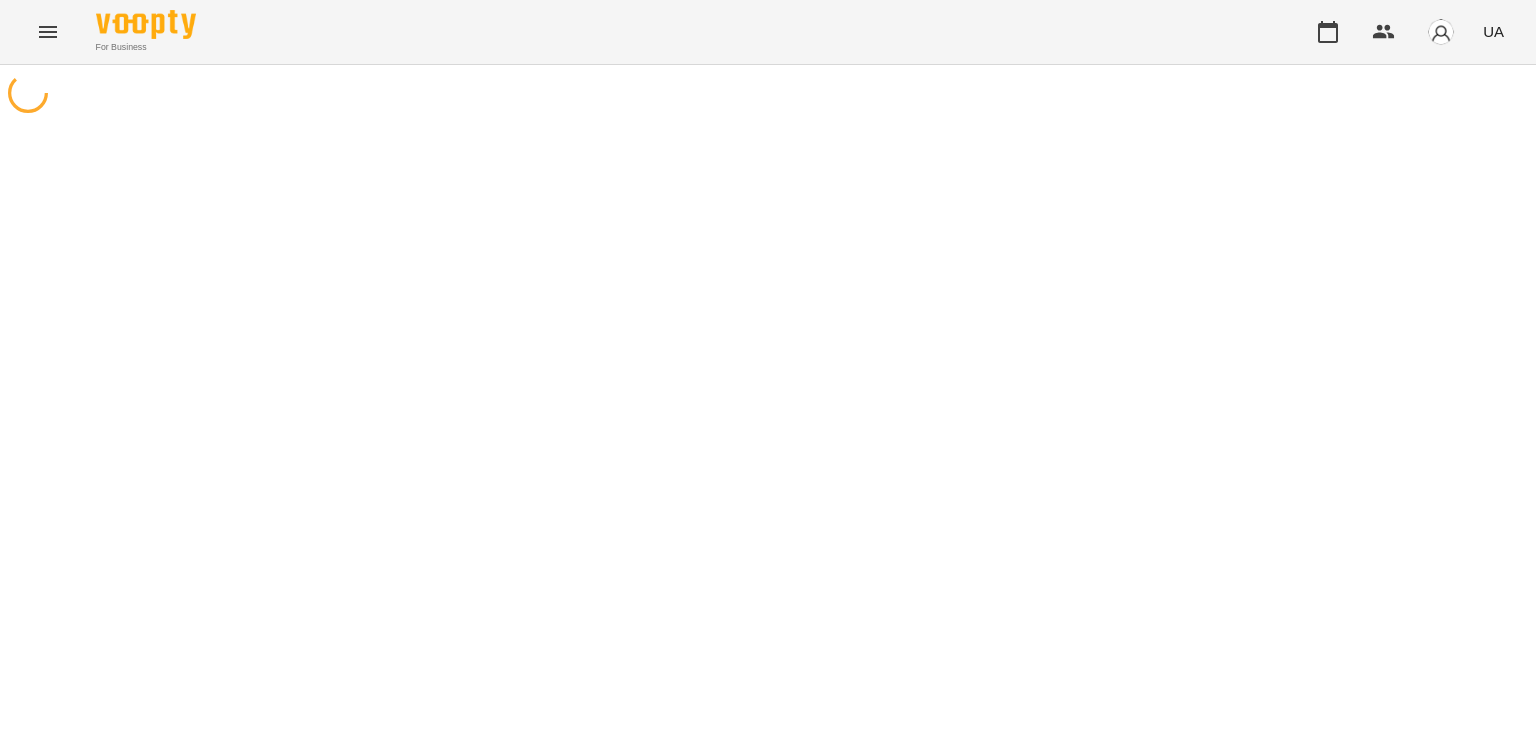 scroll, scrollTop: 0, scrollLeft: 0, axis: both 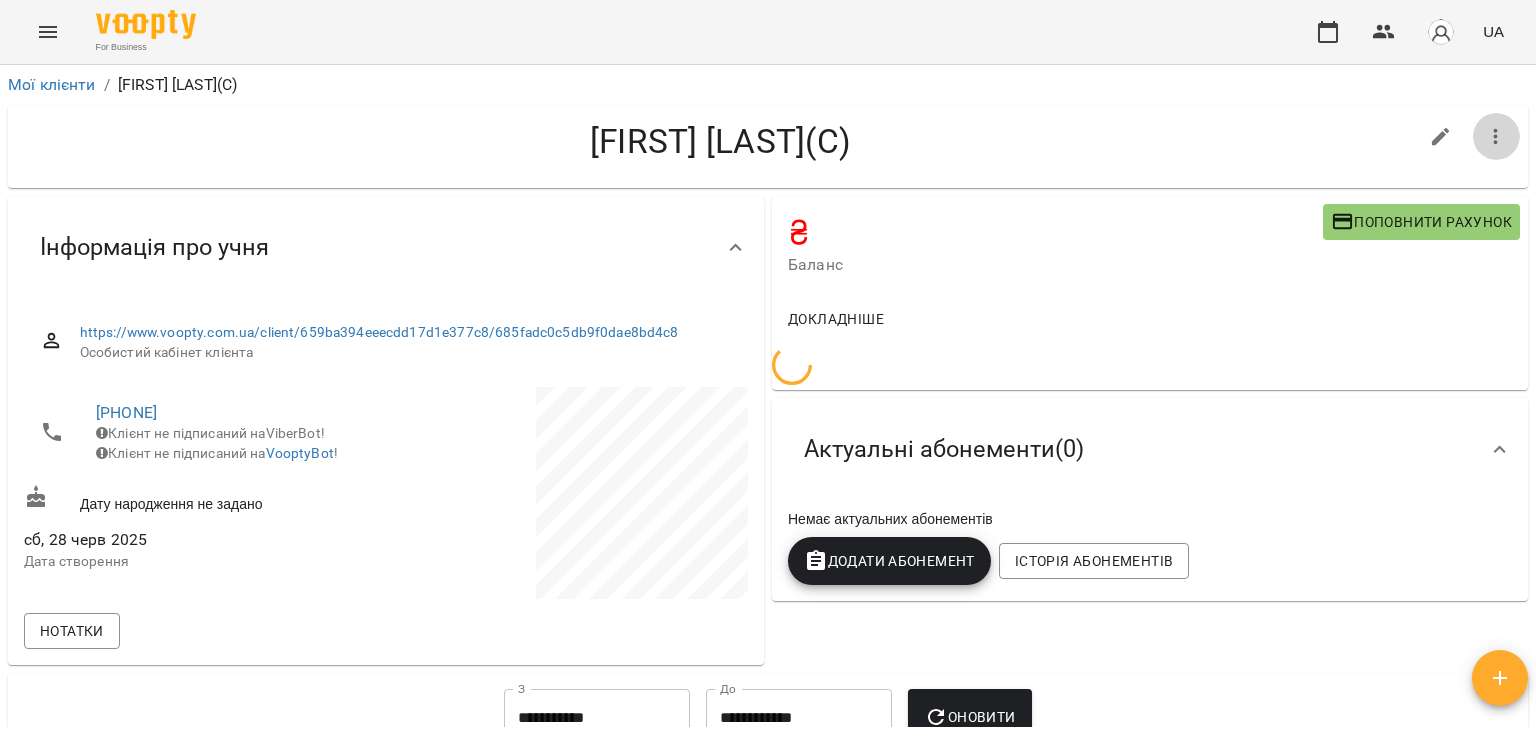 click at bounding box center (1496, 137) 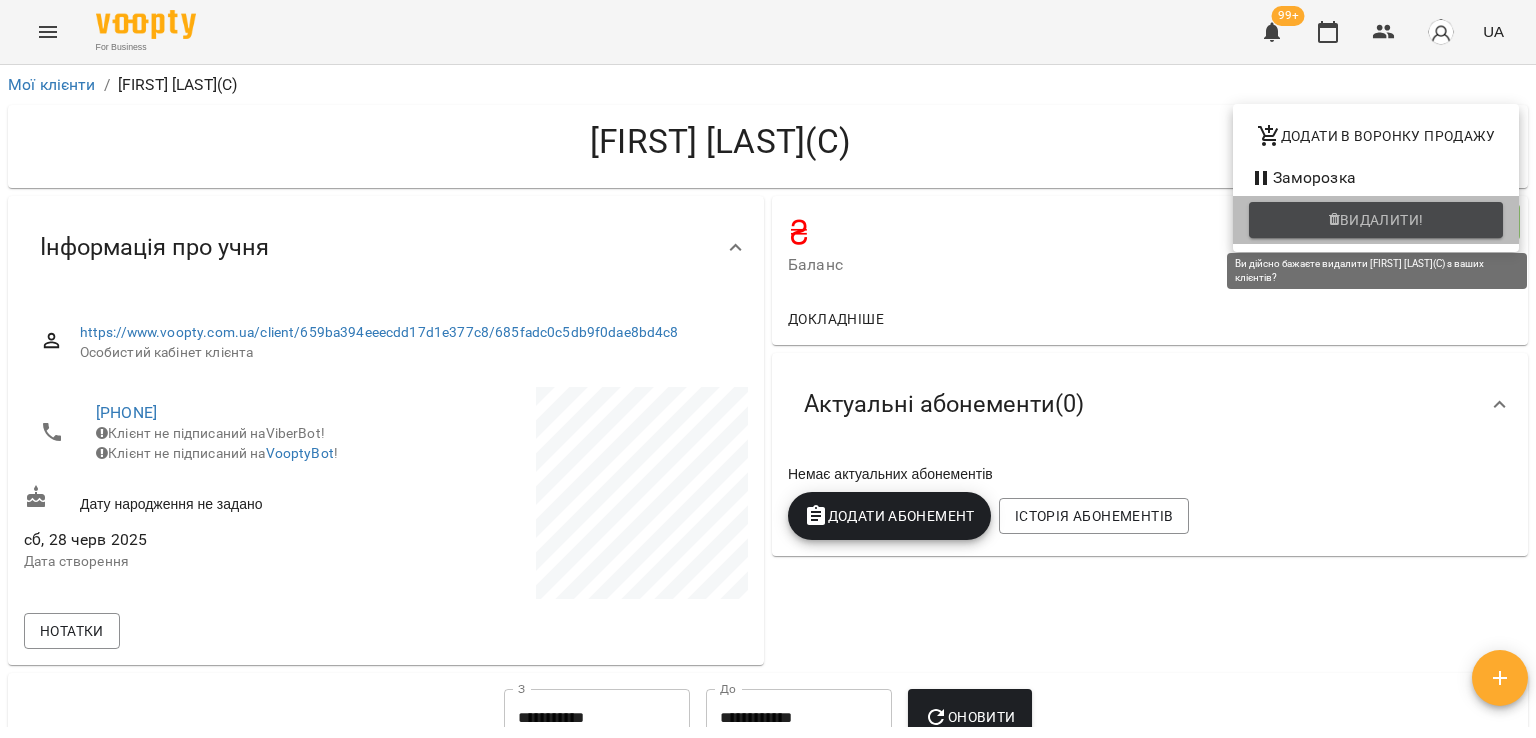 click on "Видалити!" at bounding box center (1382, 220) 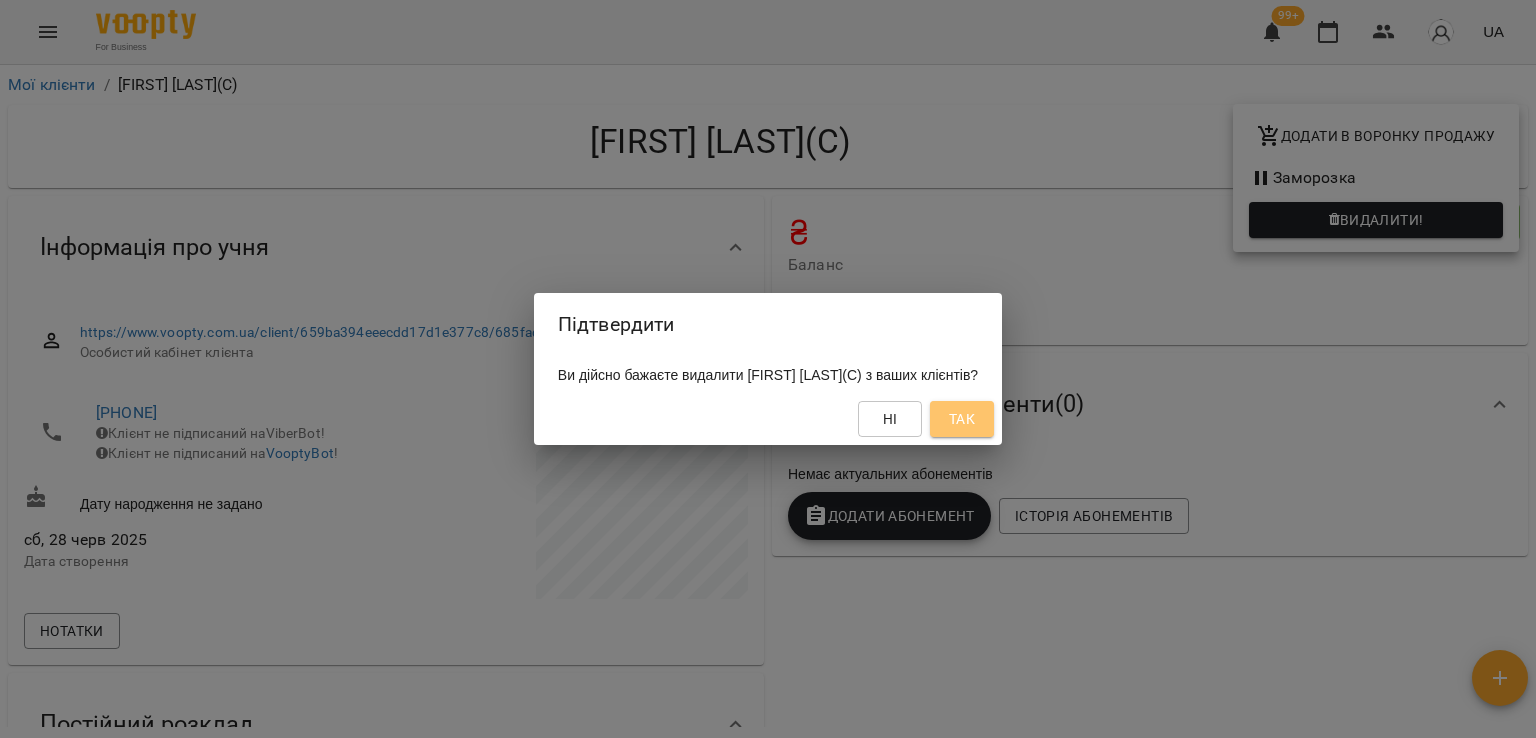 click on "Так" at bounding box center [962, 419] 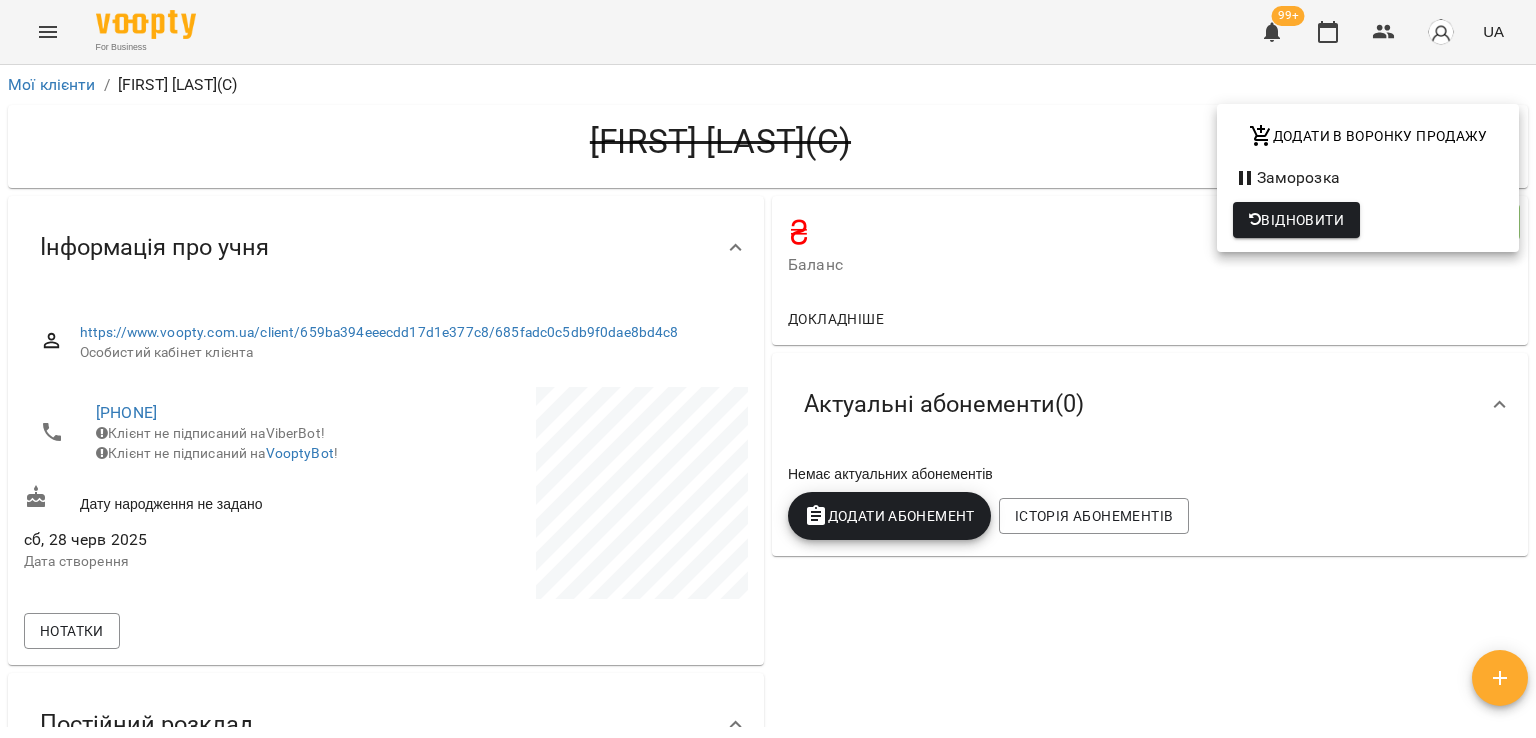 drag, startPoint x: 36, startPoint y: 29, endPoint x: 63, endPoint y: 55, distance: 37.48333 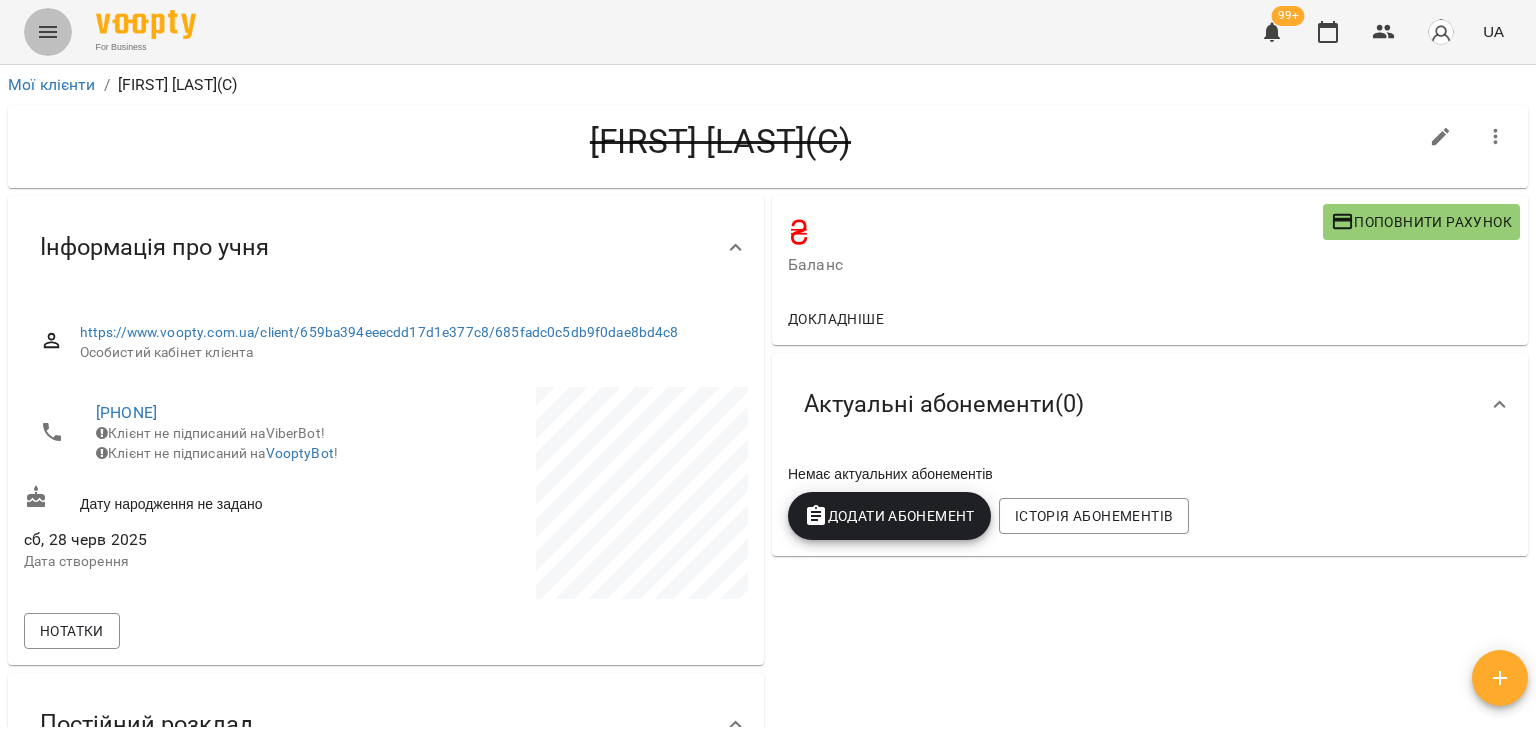 click 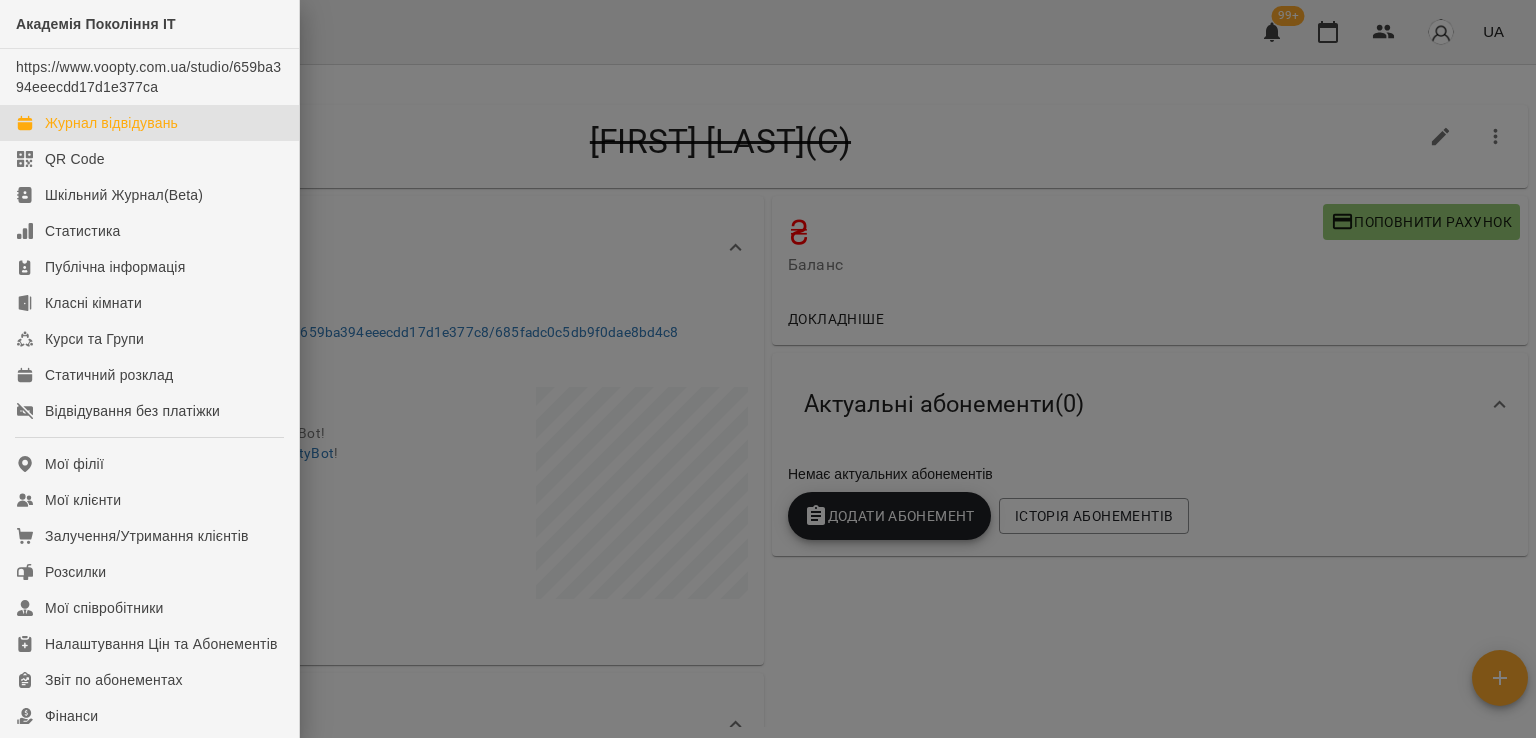 click on "Журнал відвідувань" at bounding box center (111, 123) 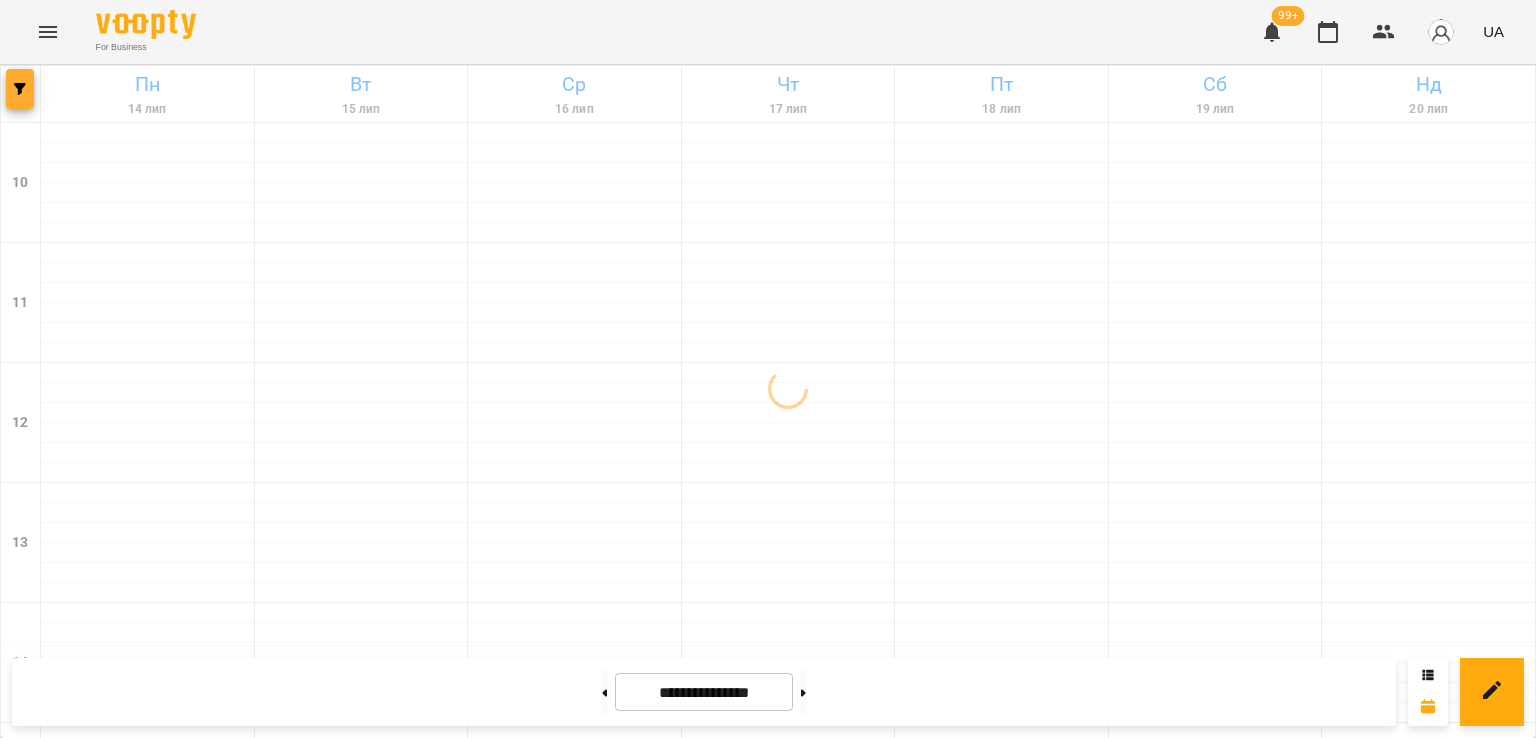 click at bounding box center [20, 89] 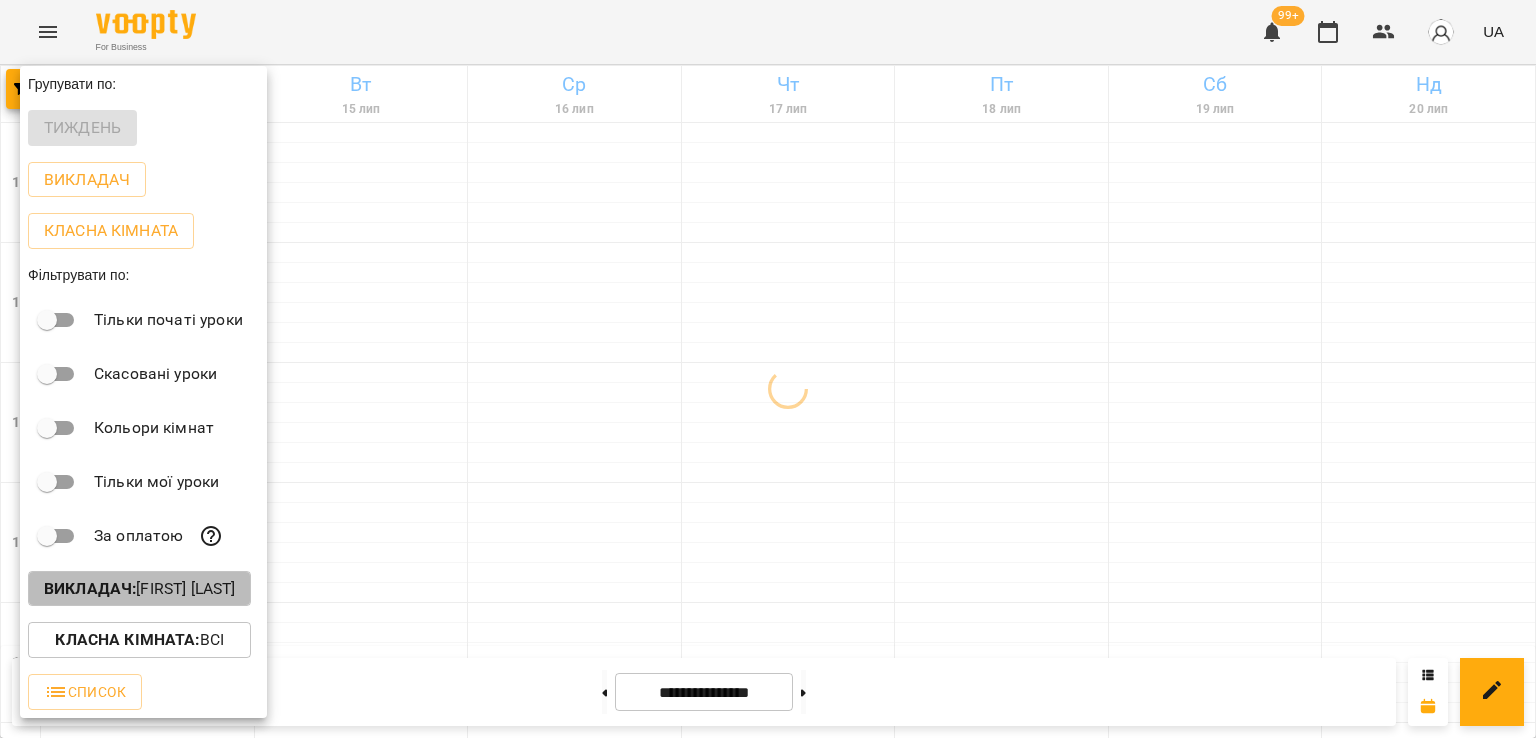 click on "Викладач : [FIRST] [LAST]" at bounding box center [139, 589] 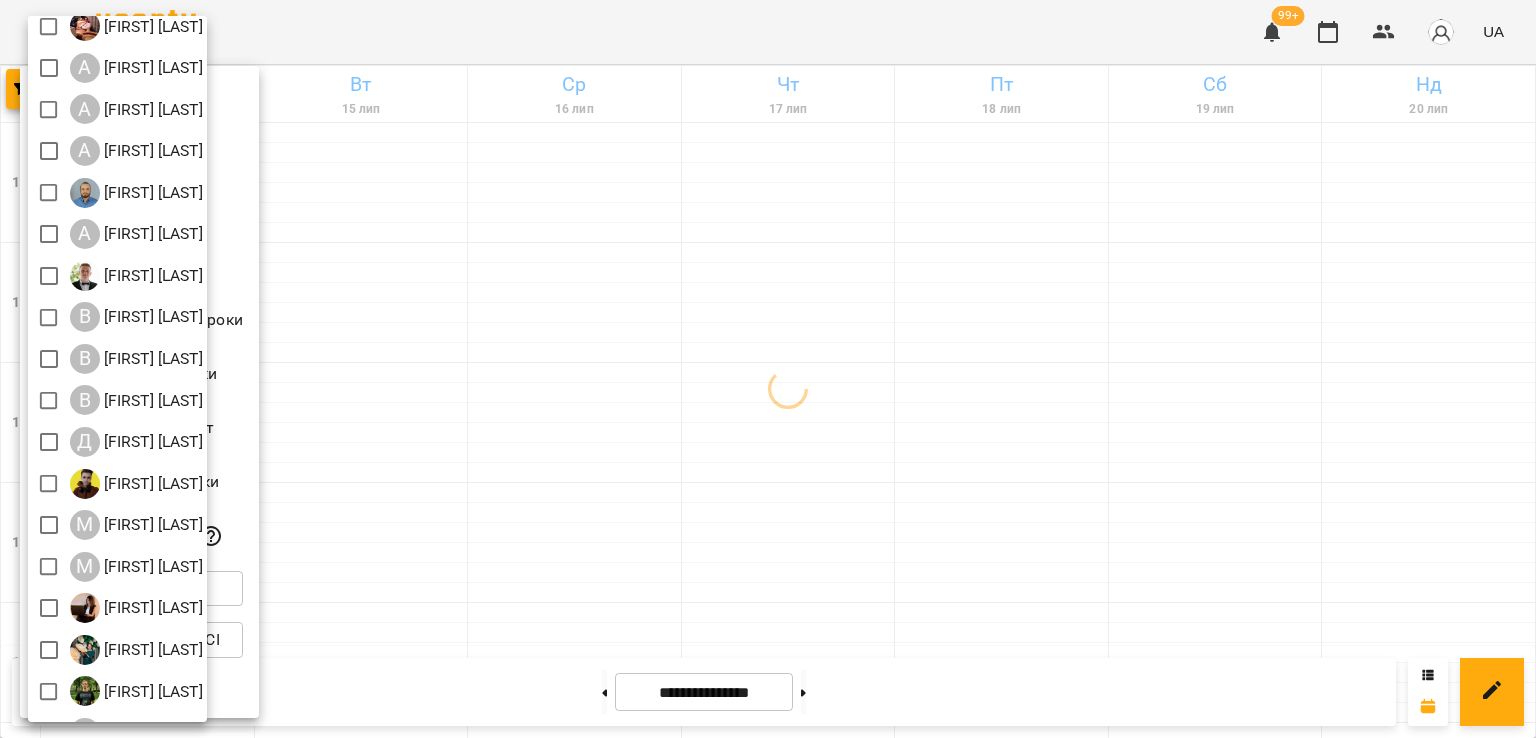 scroll, scrollTop: 129, scrollLeft: 0, axis: vertical 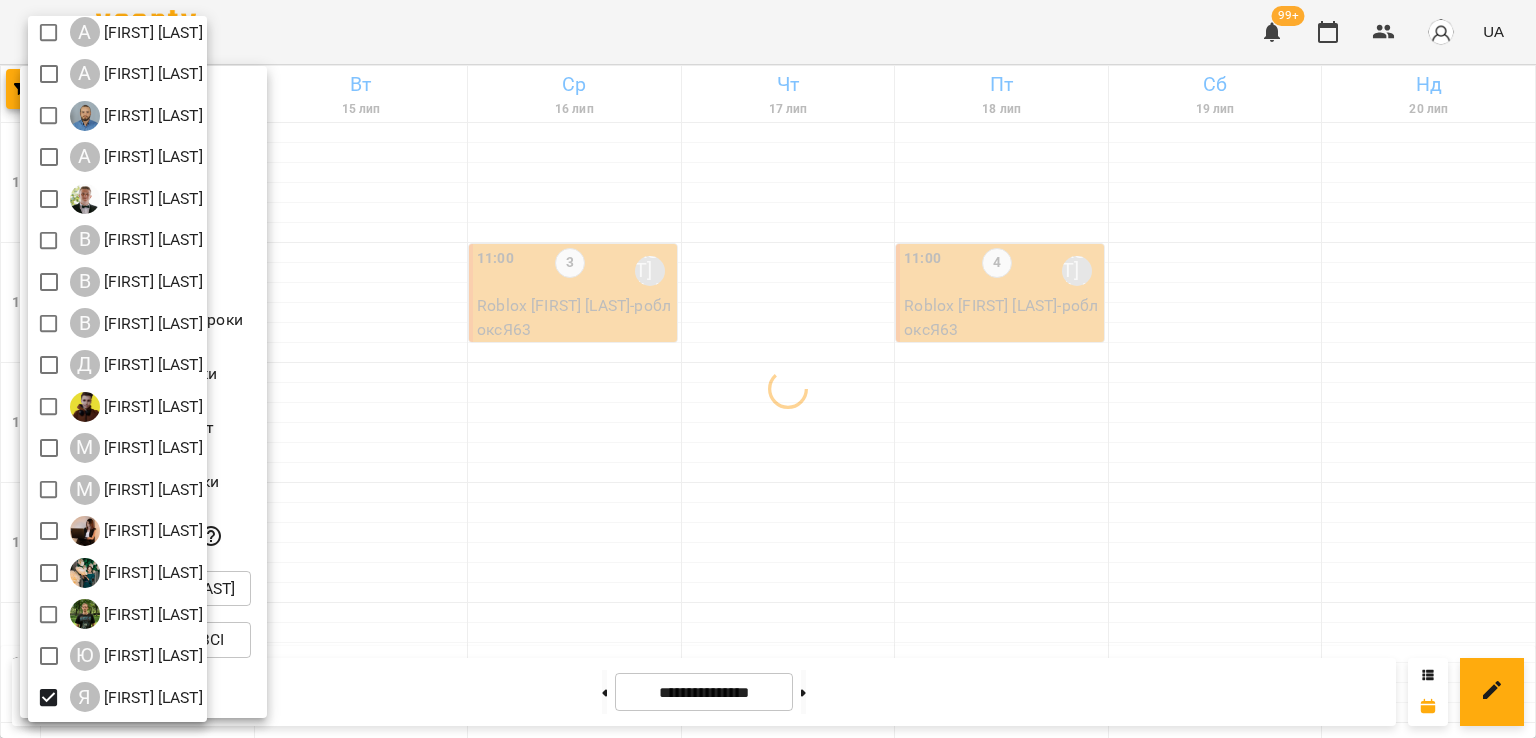 click at bounding box center [768, 369] 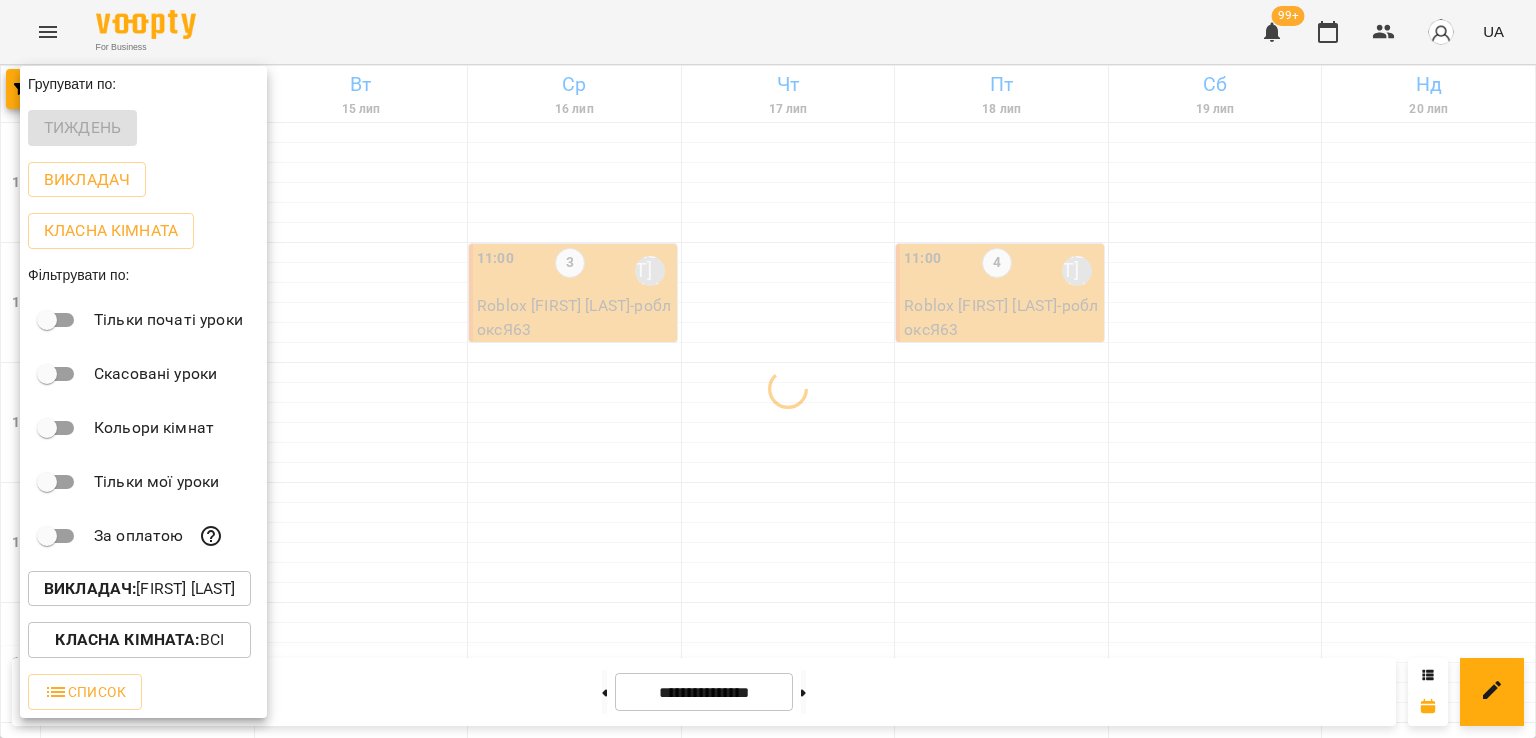 click at bounding box center [768, 369] 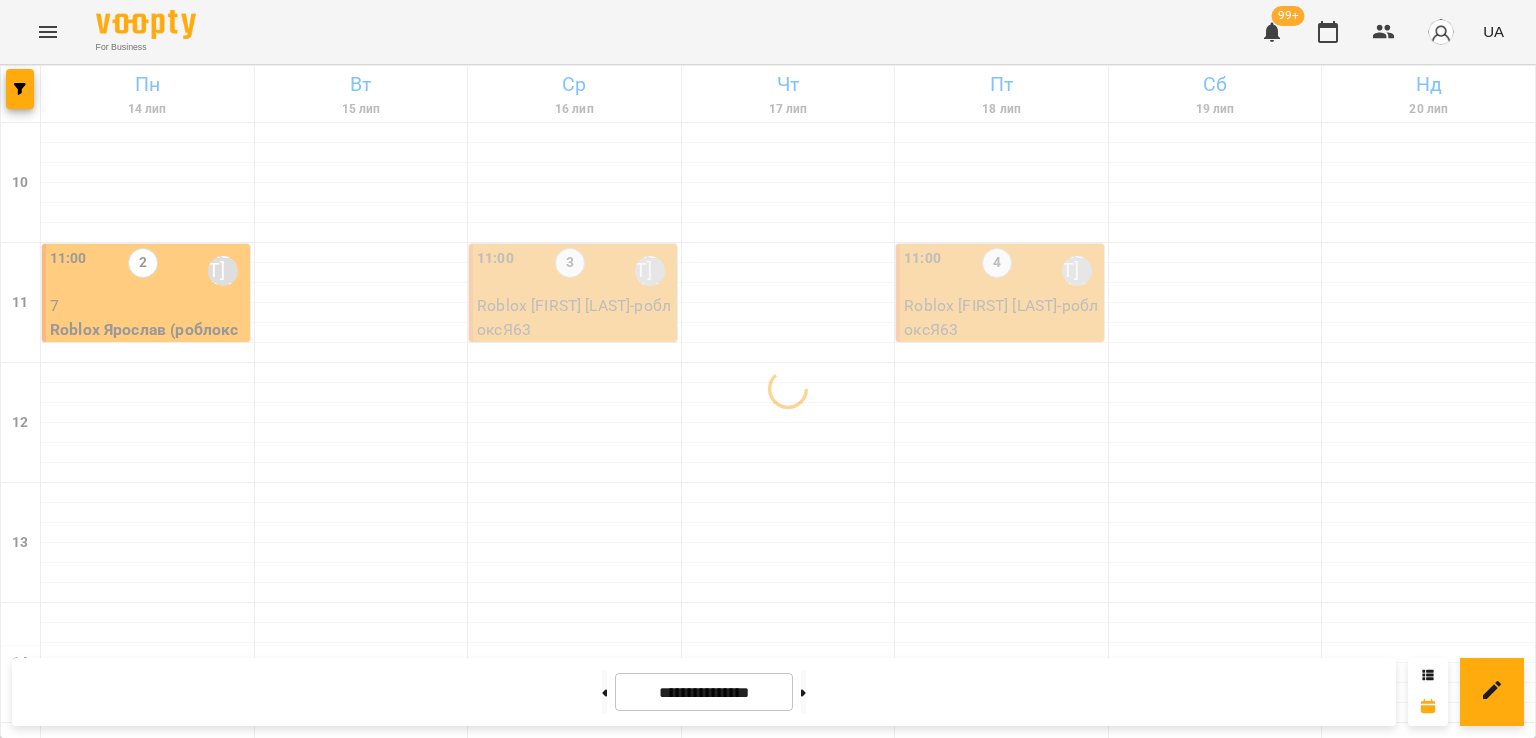 scroll, scrollTop: 1000, scrollLeft: 0, axis: vertical 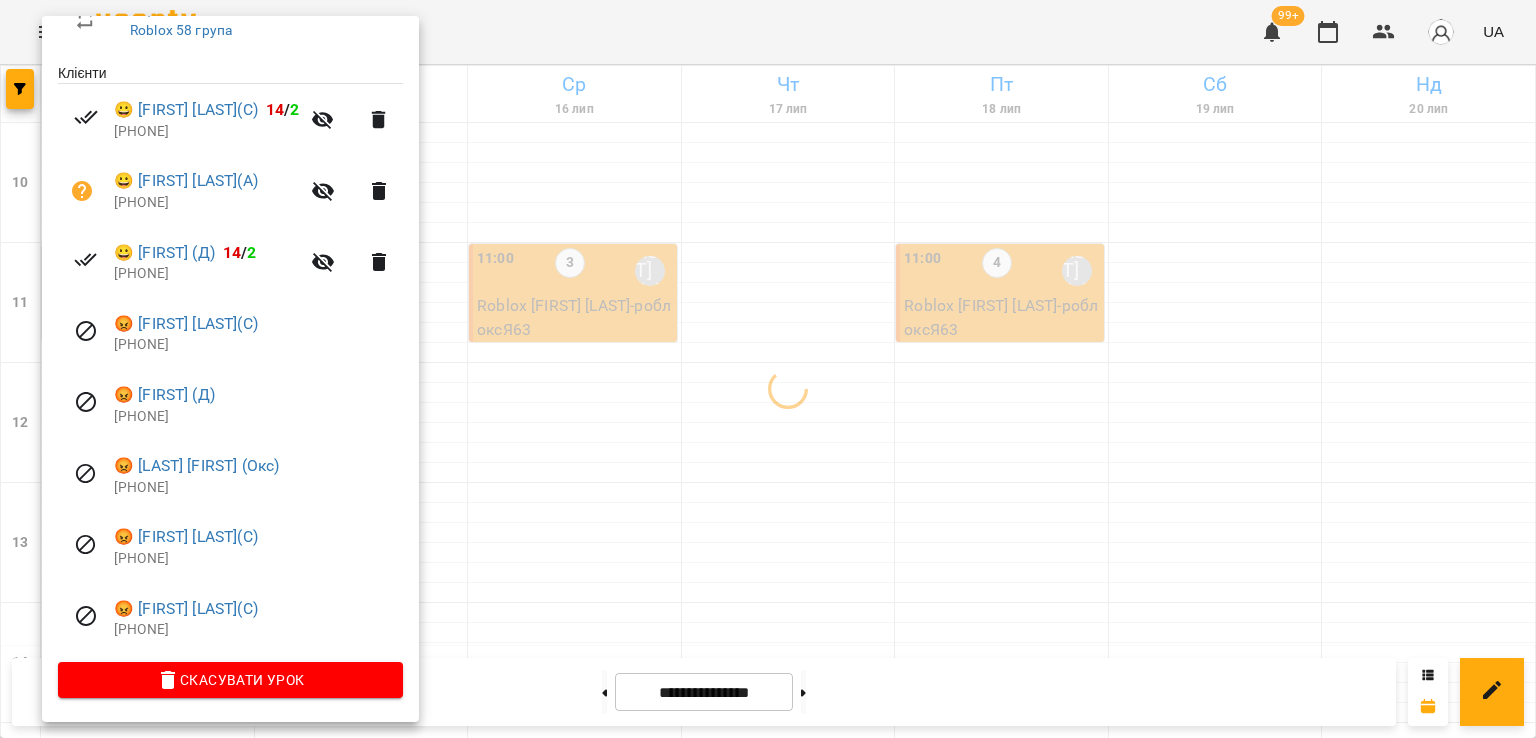 click at bounding box center [768, 369] 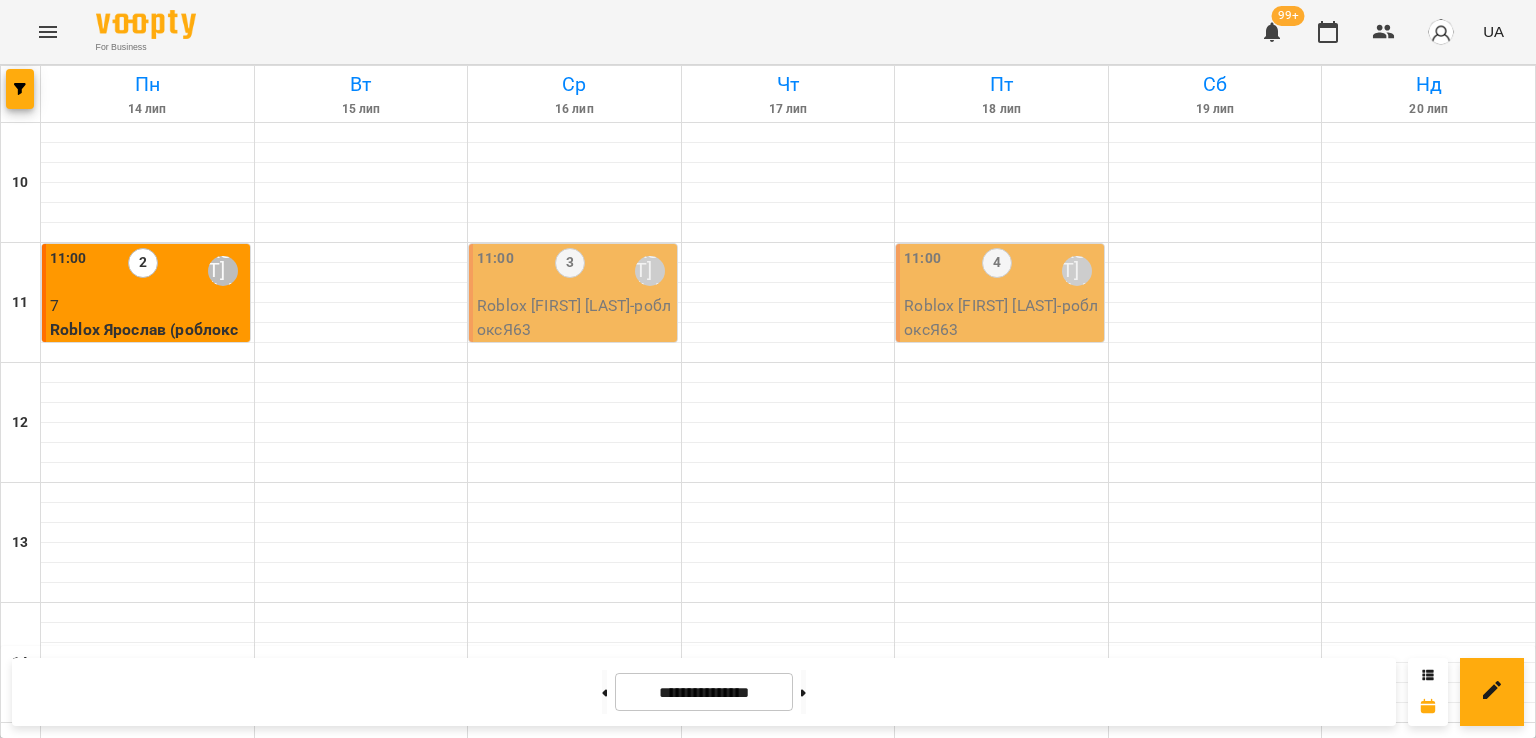 click on "3" at bounding box center [148, 1266] 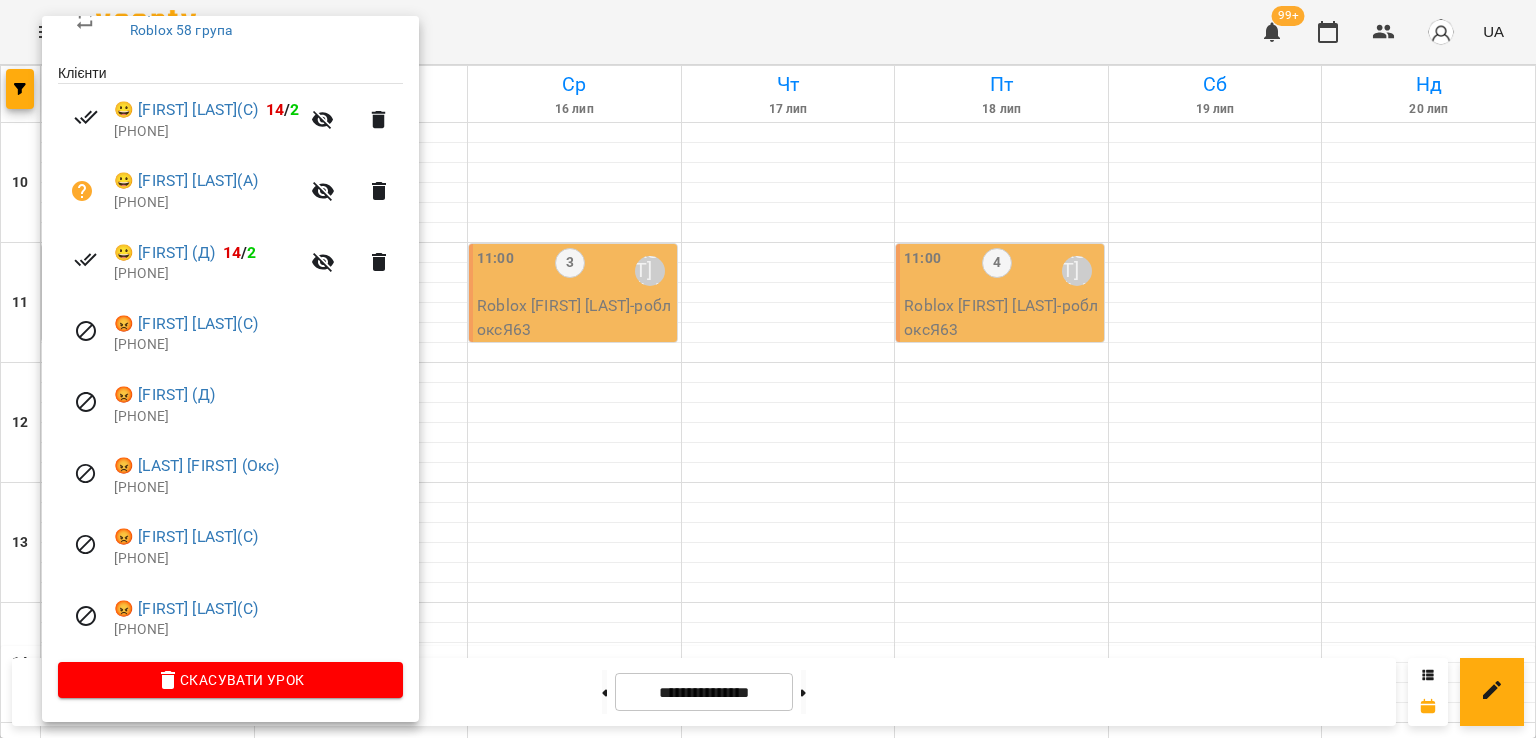 scroll, scrollTop: 384, scrollLeft: 0, axis: vertical 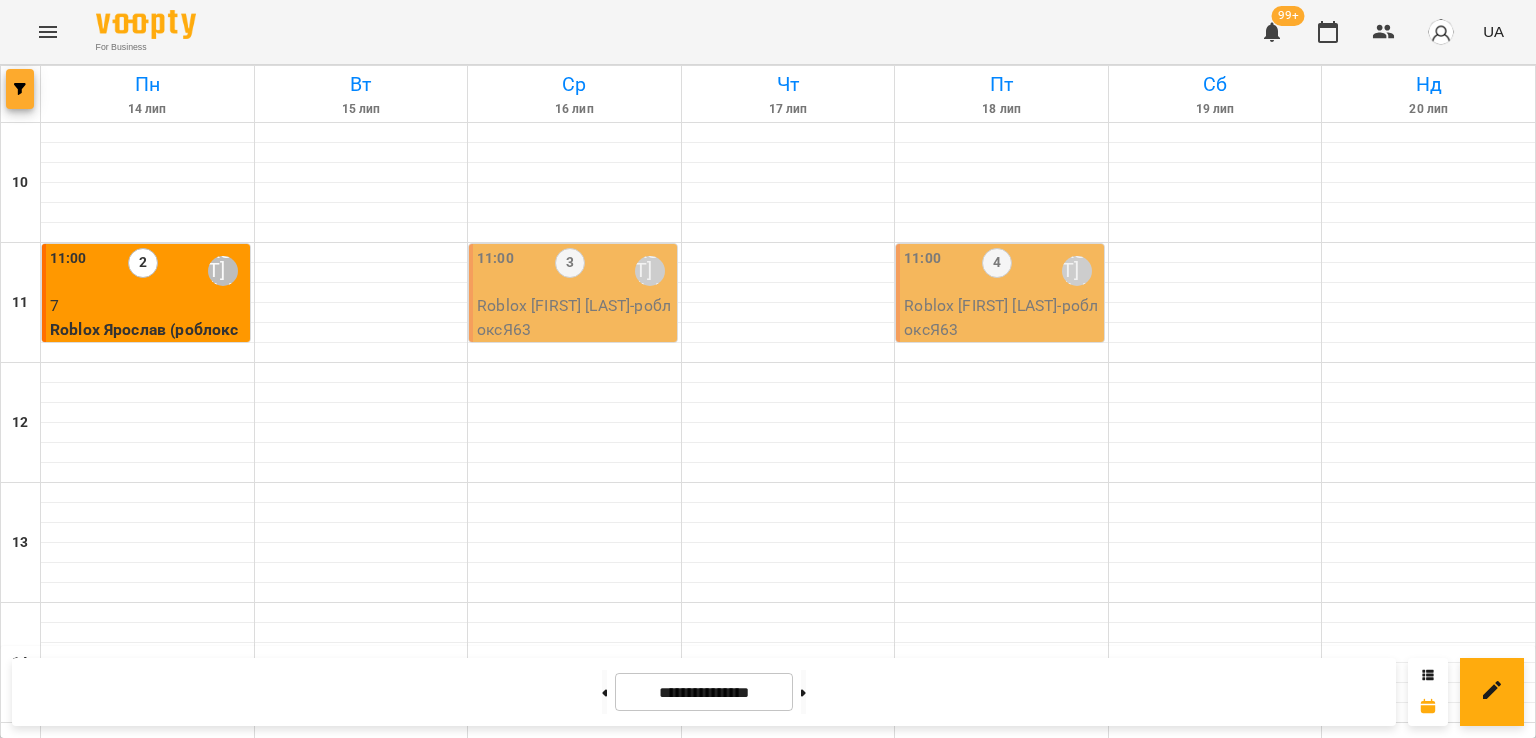 click at bounding box center (20, 89) 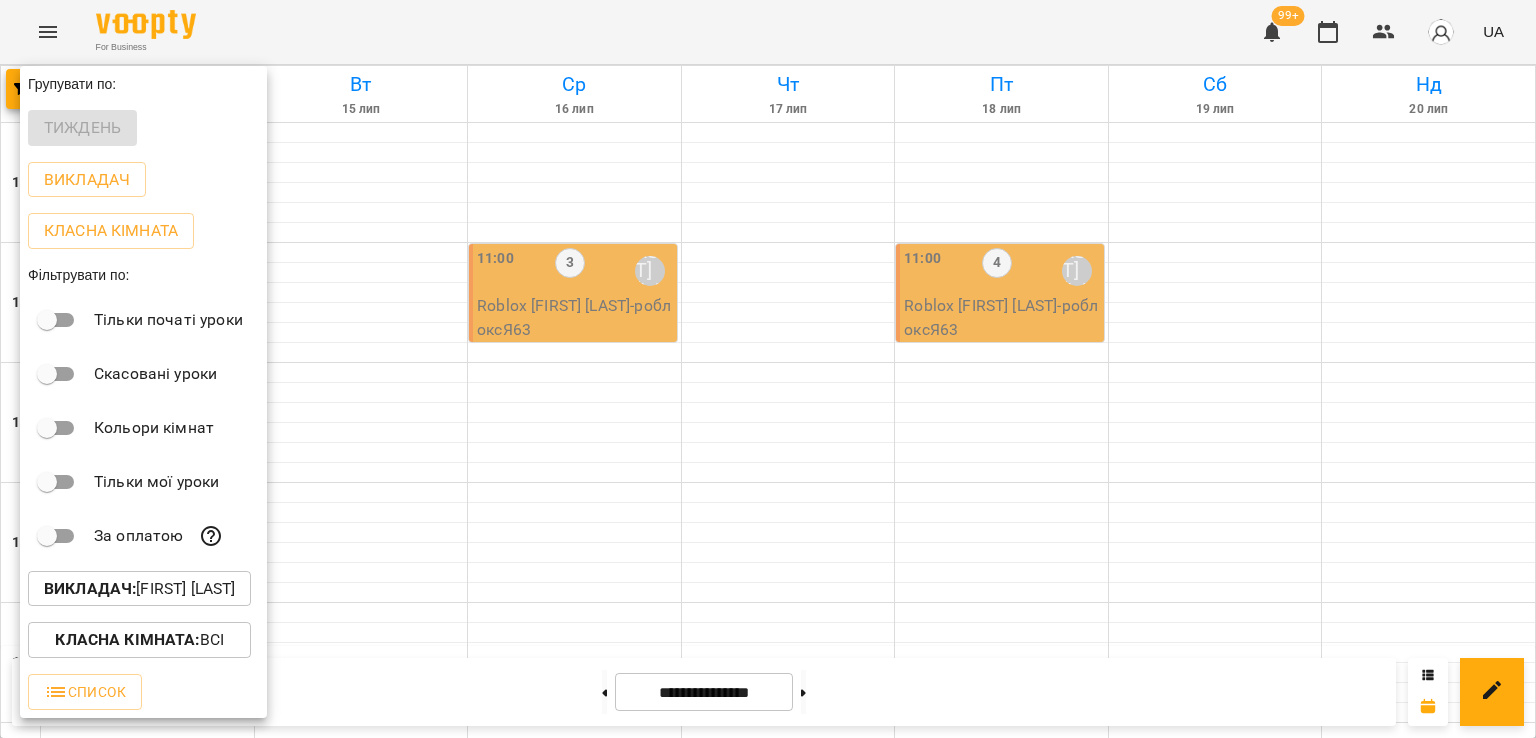 click on "Викладач : [FIRST] [LAST]" at bounding box center (139, 589) 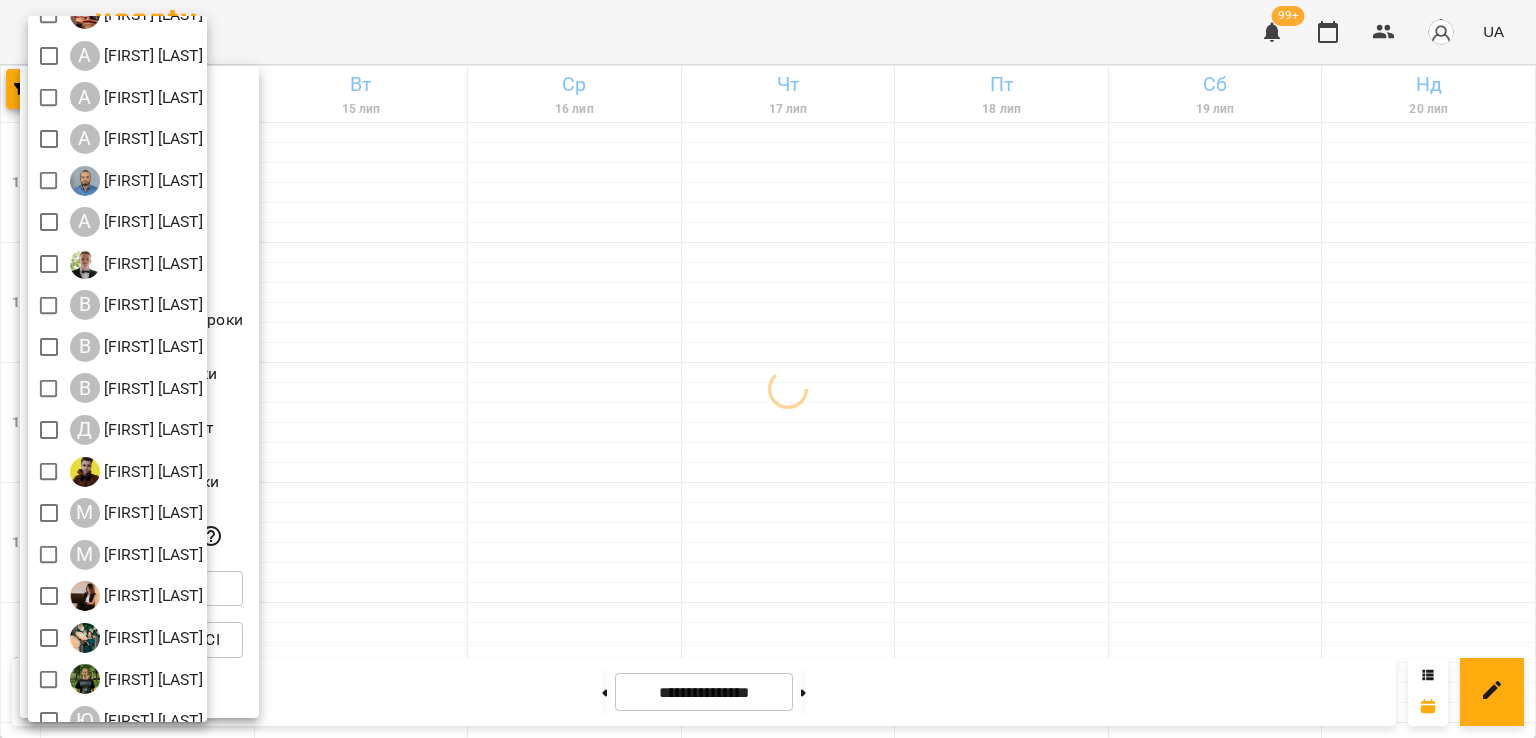 scroll, scrollTop: 129, scrollLeft: 0, axis: vertical 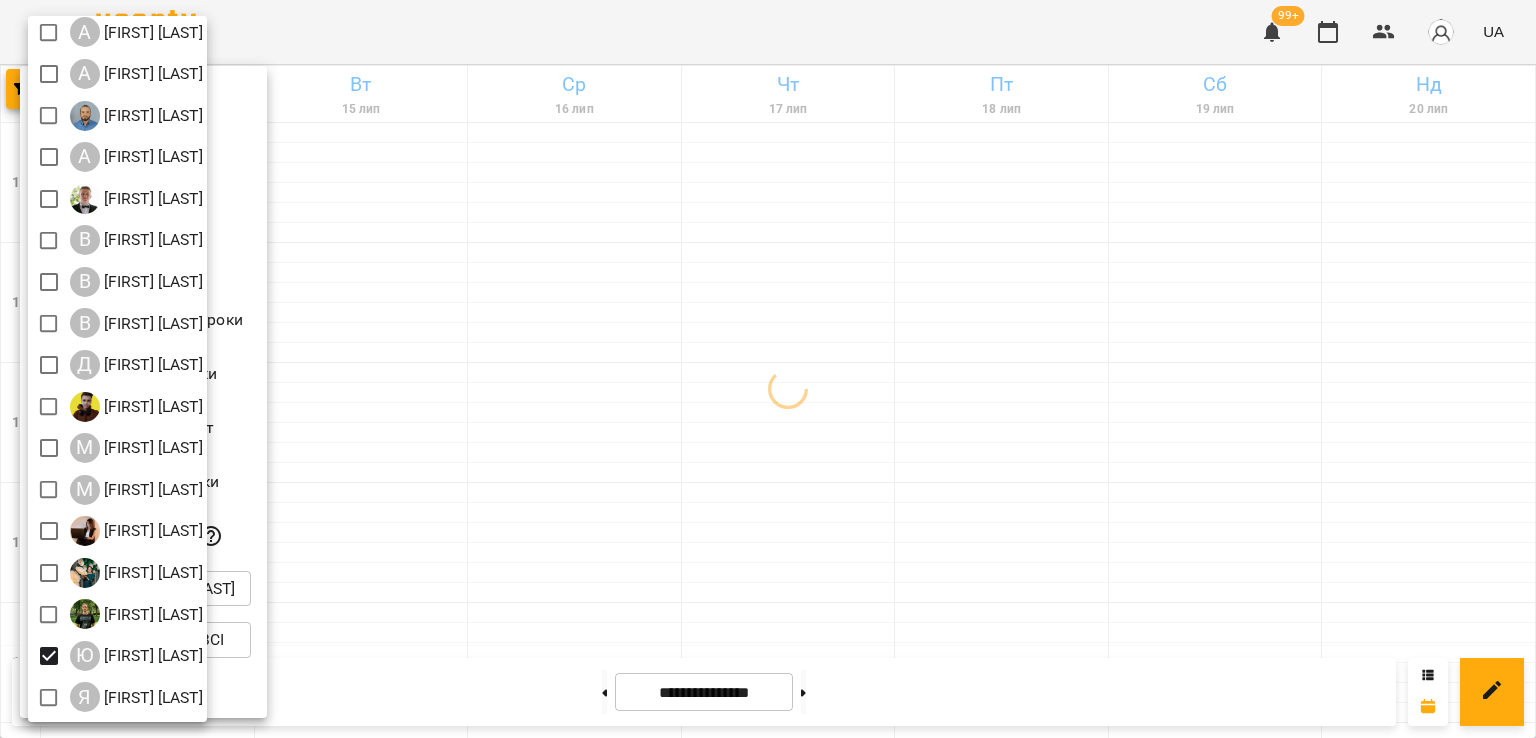 click at bounding box center [768, 369] 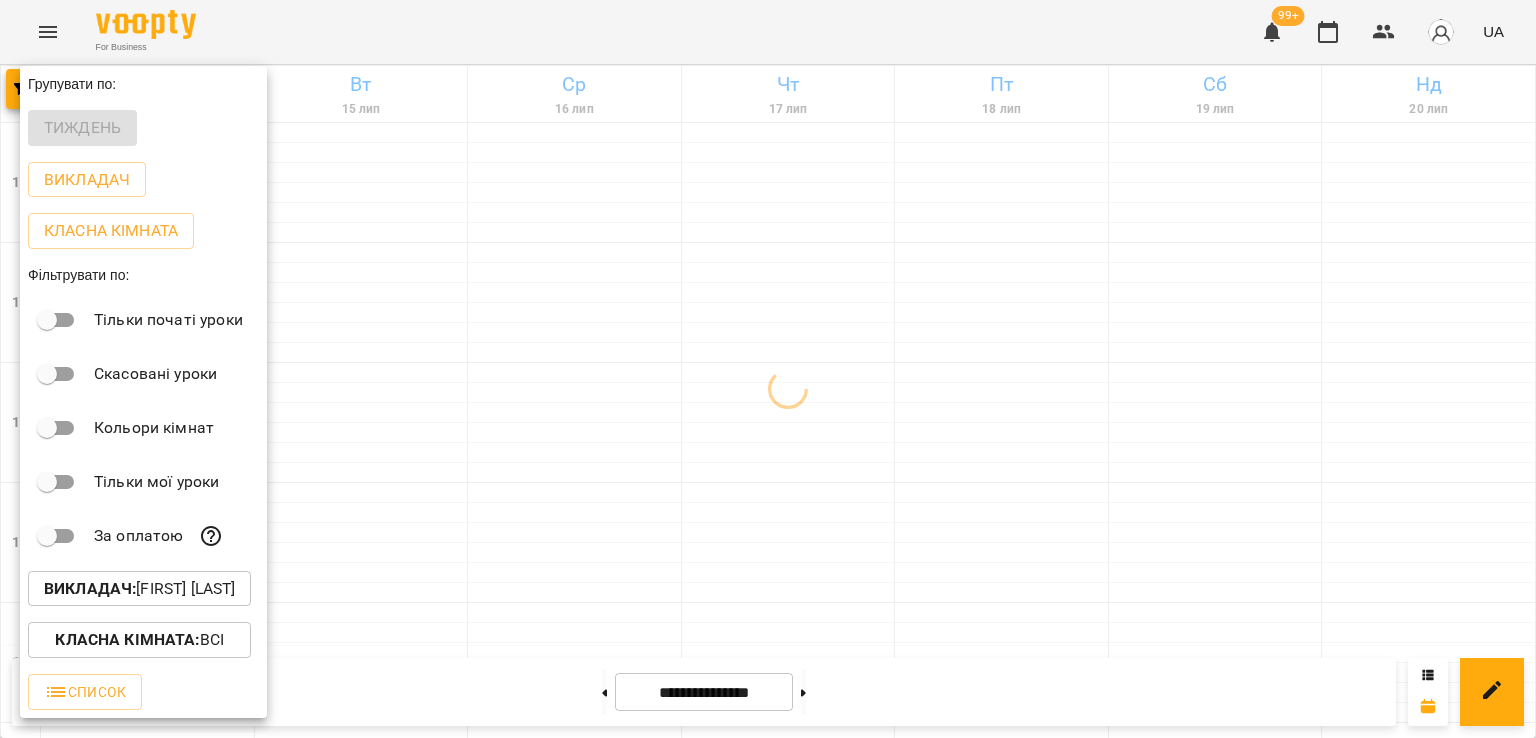 click at bounding box center [768, 369] 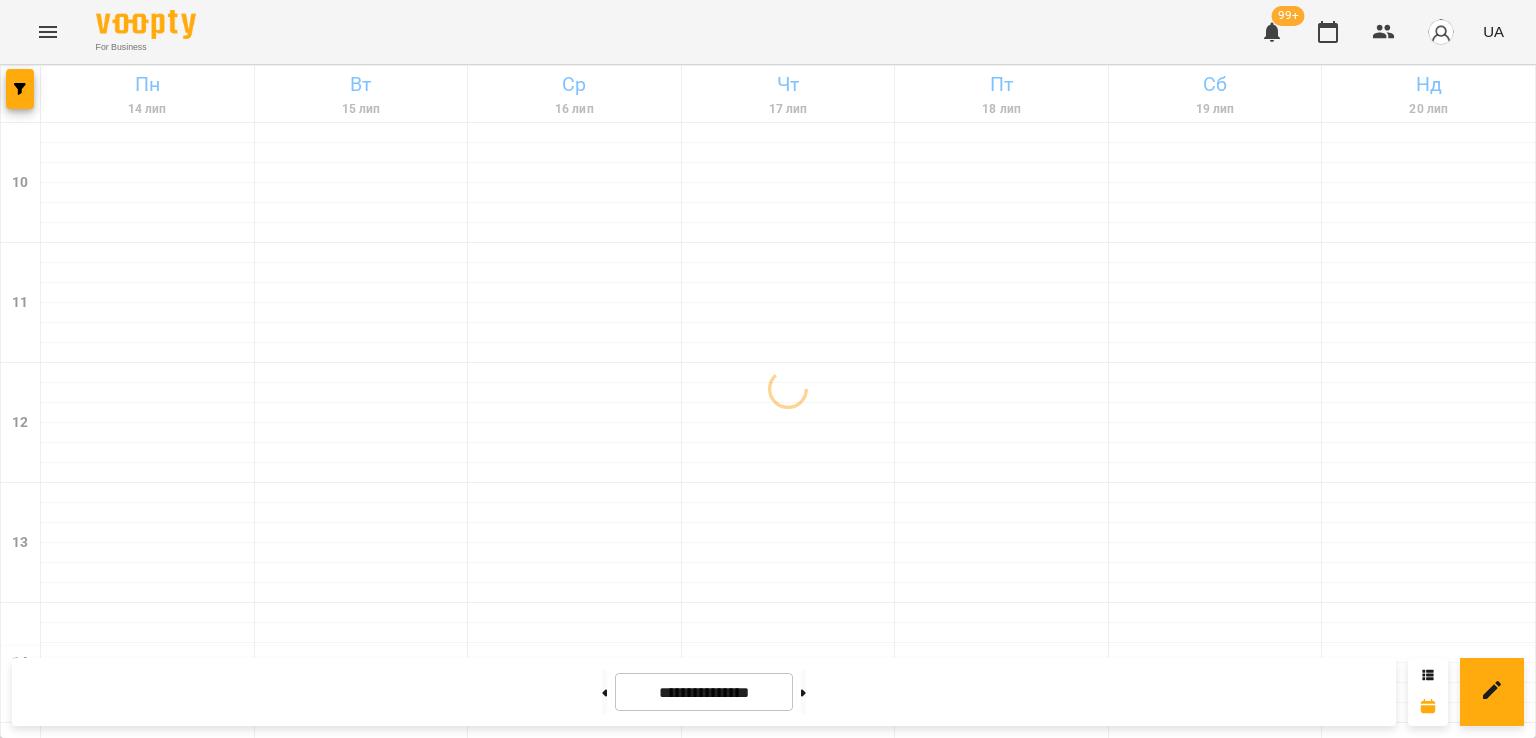 scroll, scrollTop: 1035, scrollLeft: 0, axis: vertical 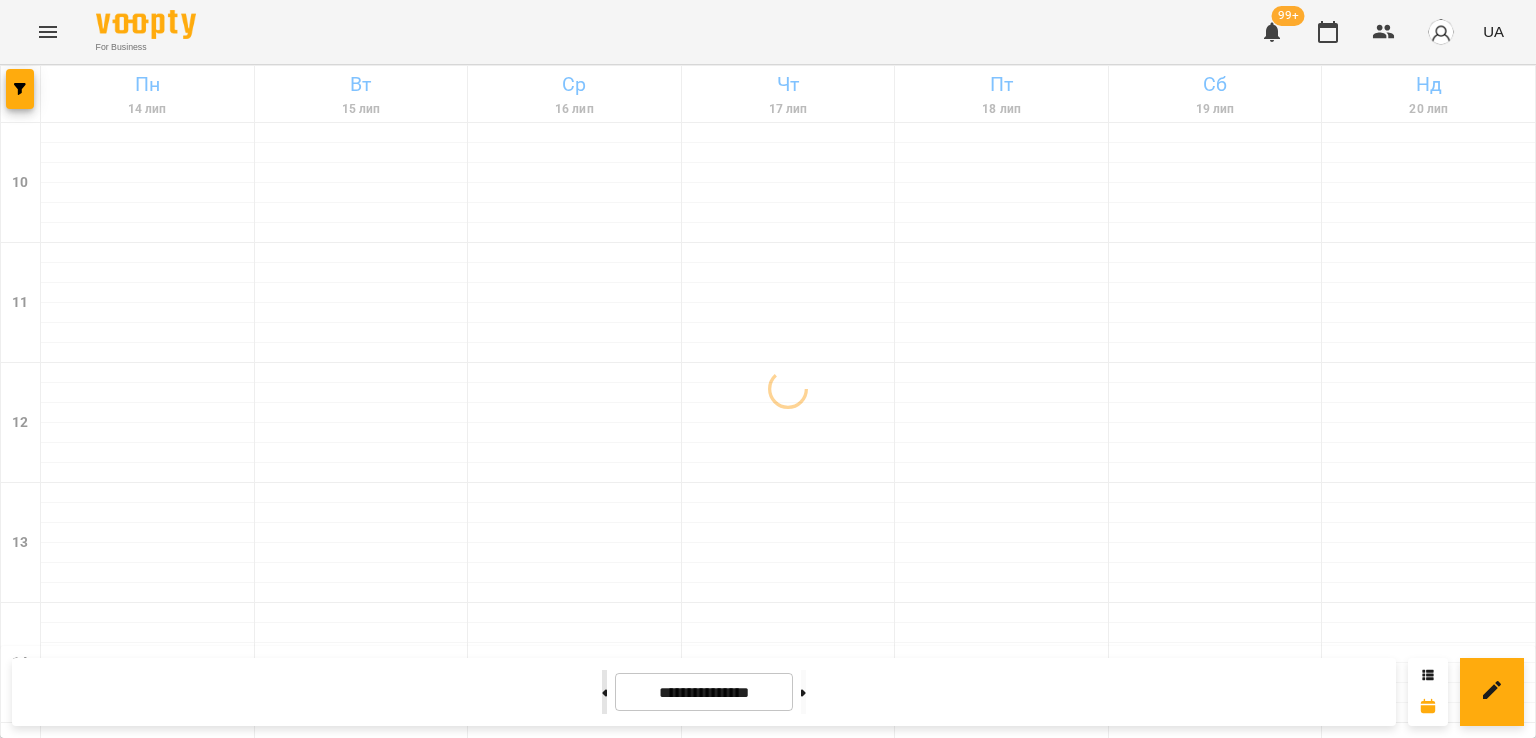 click at bounding box center (604, 692) 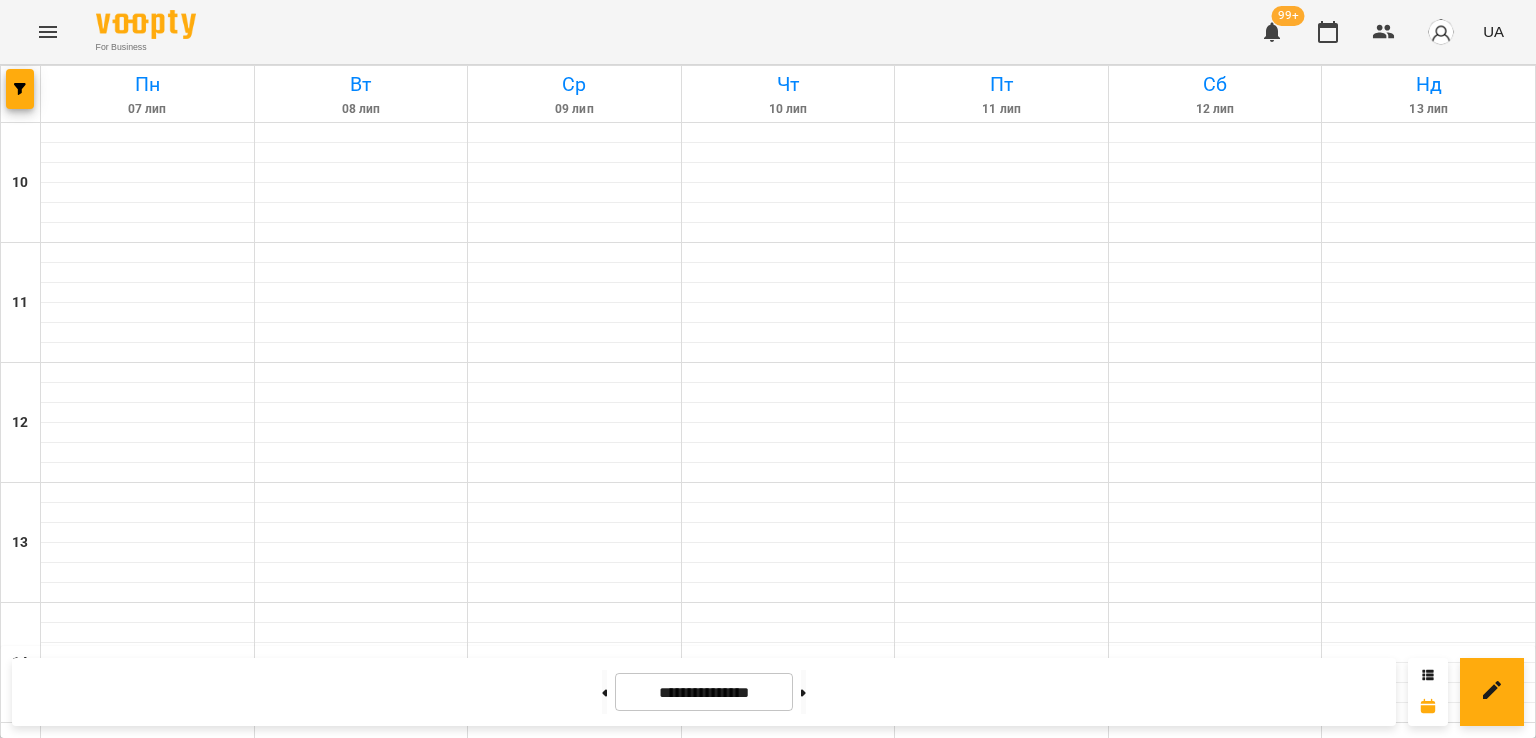 click on "7" at bounding box center [357, 1351] 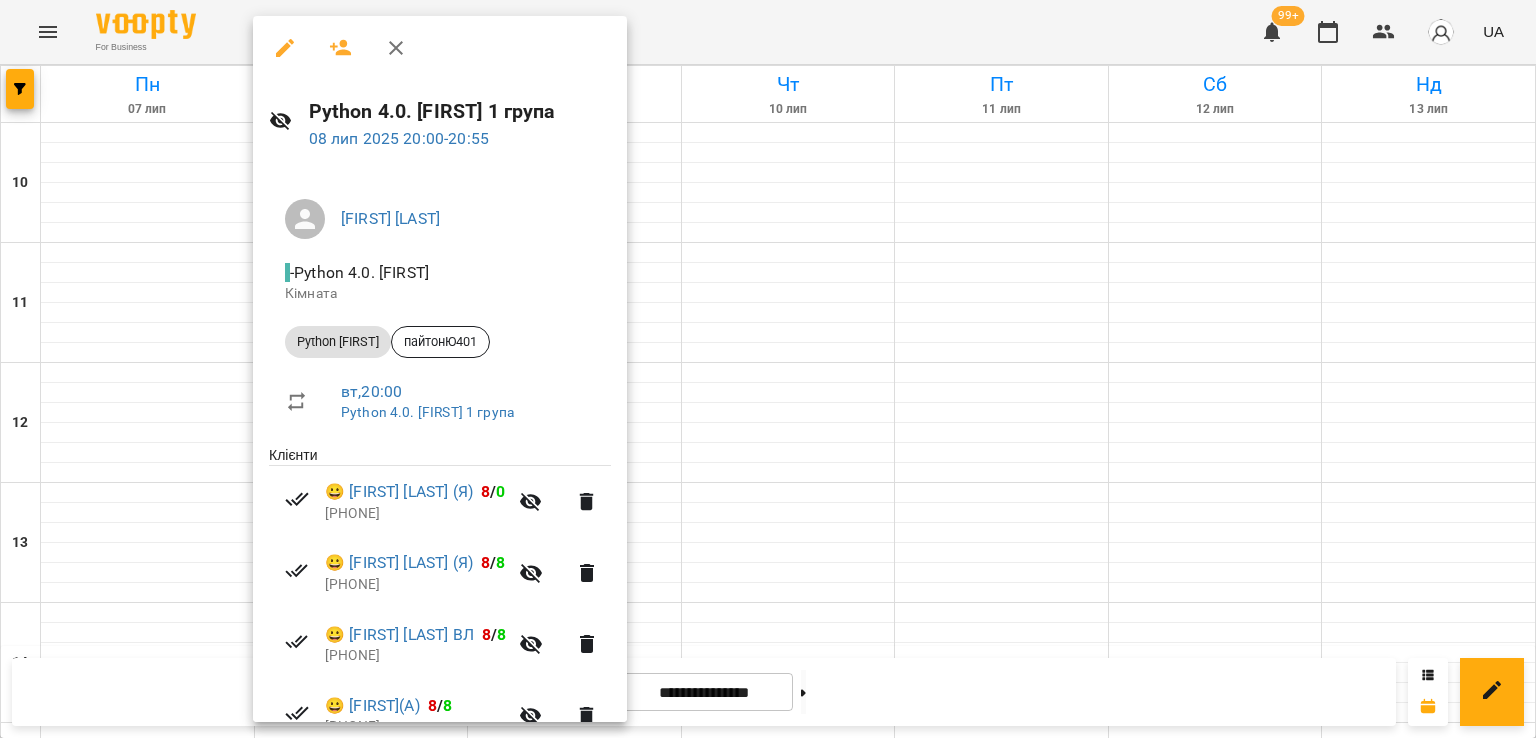 click at bounding box center [768, 369] 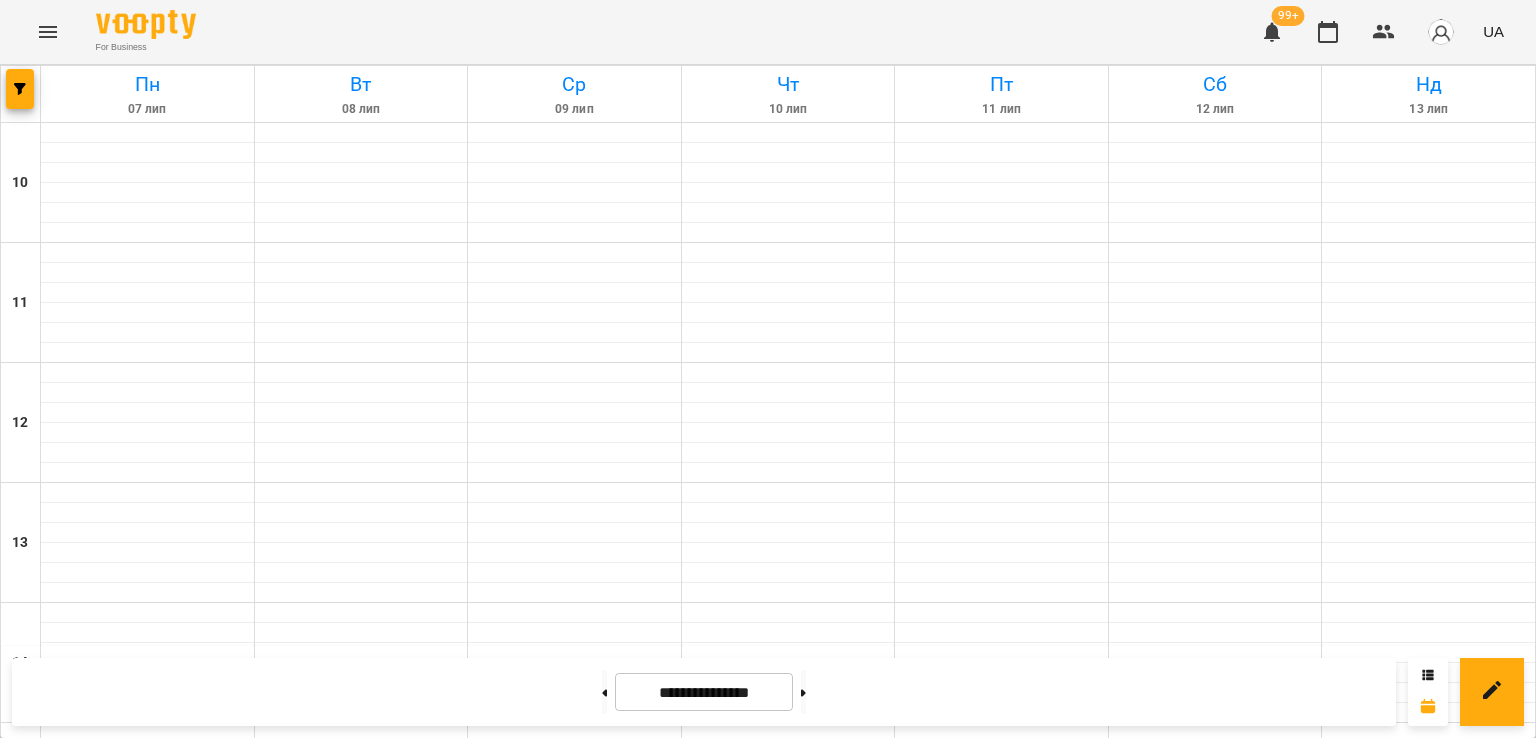 click on "Python [FIRST] (пайтонмідлЮ8)" at bounding box center (1002, 1421) 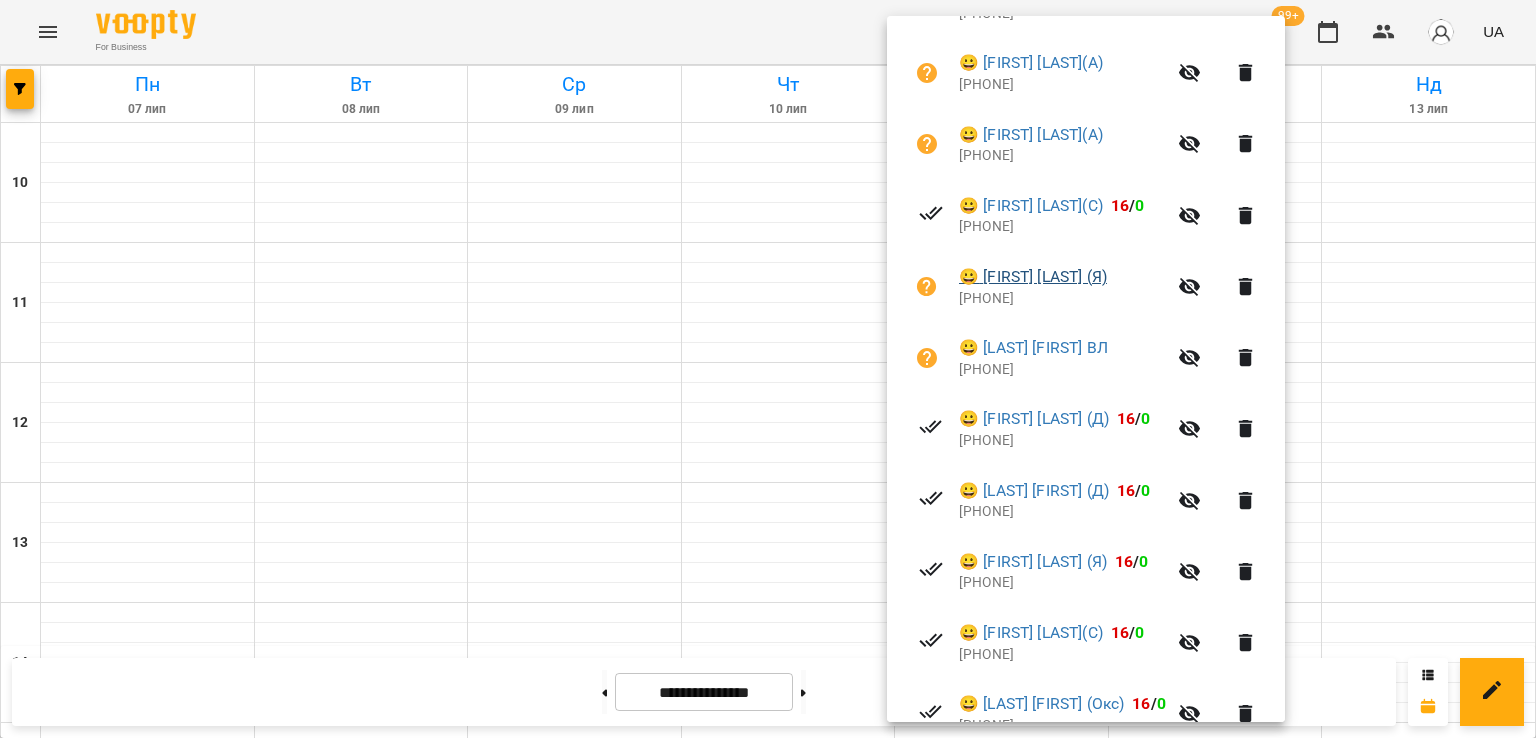 scroll, scrollTop: 470, scrollLeft: 0, axis: vertical 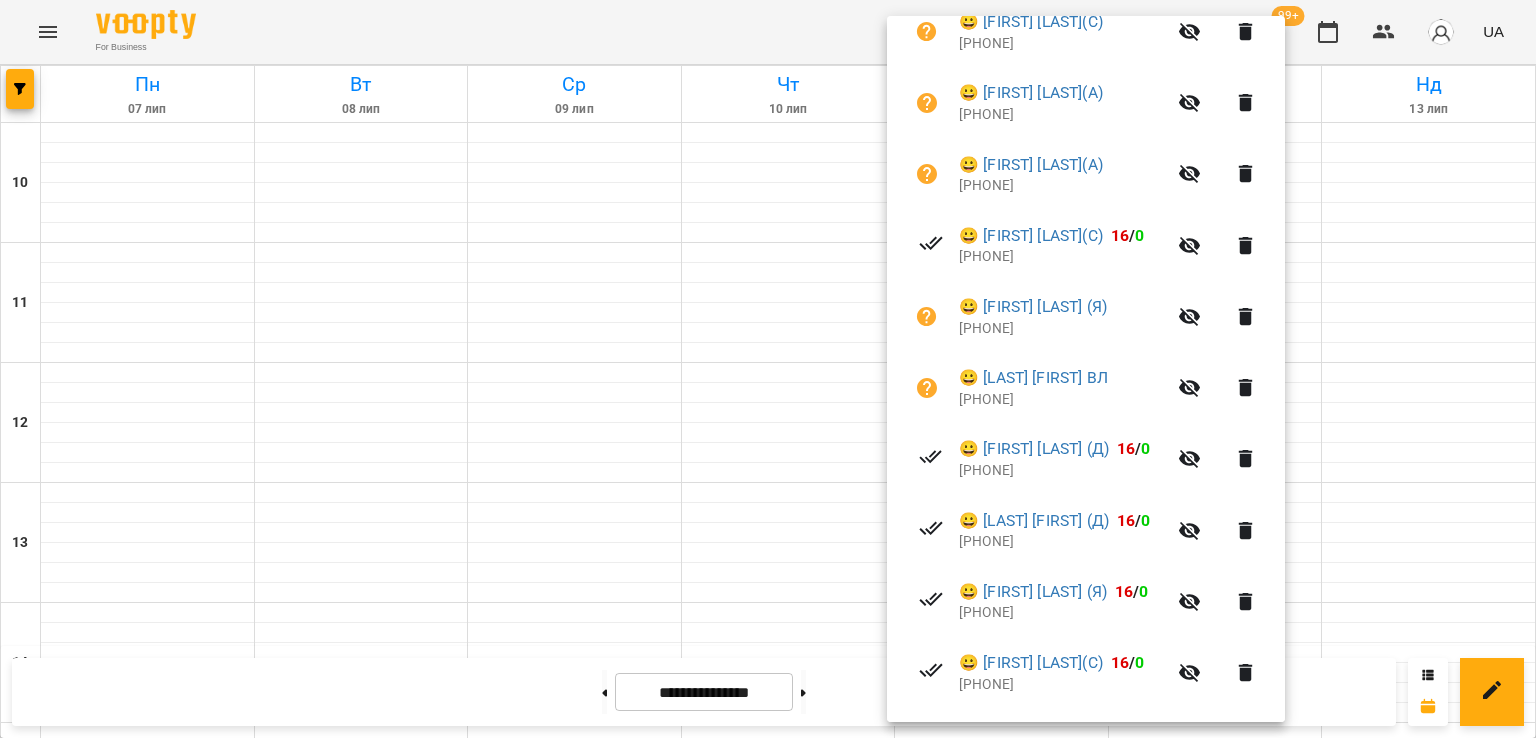 click at bounding box center [768, 369] 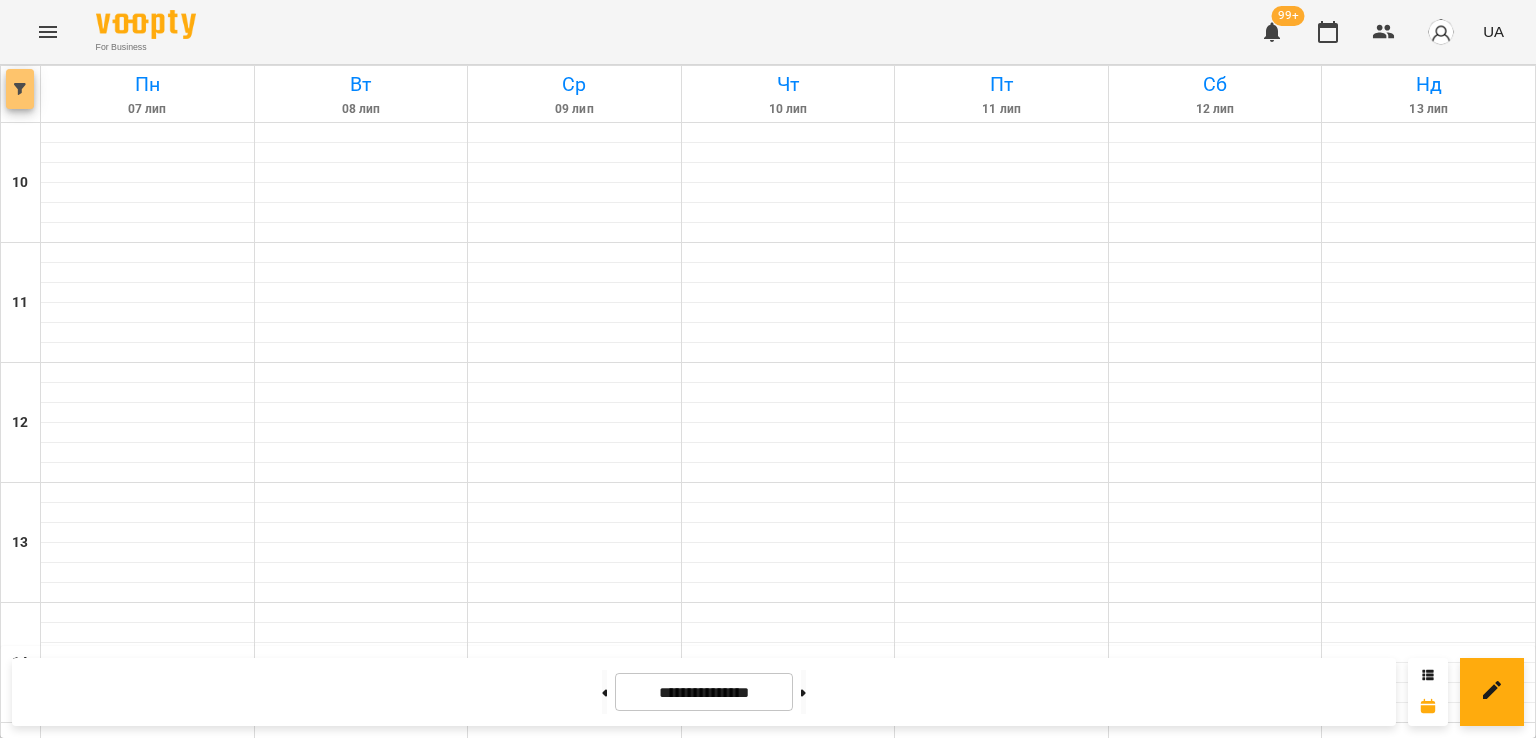click 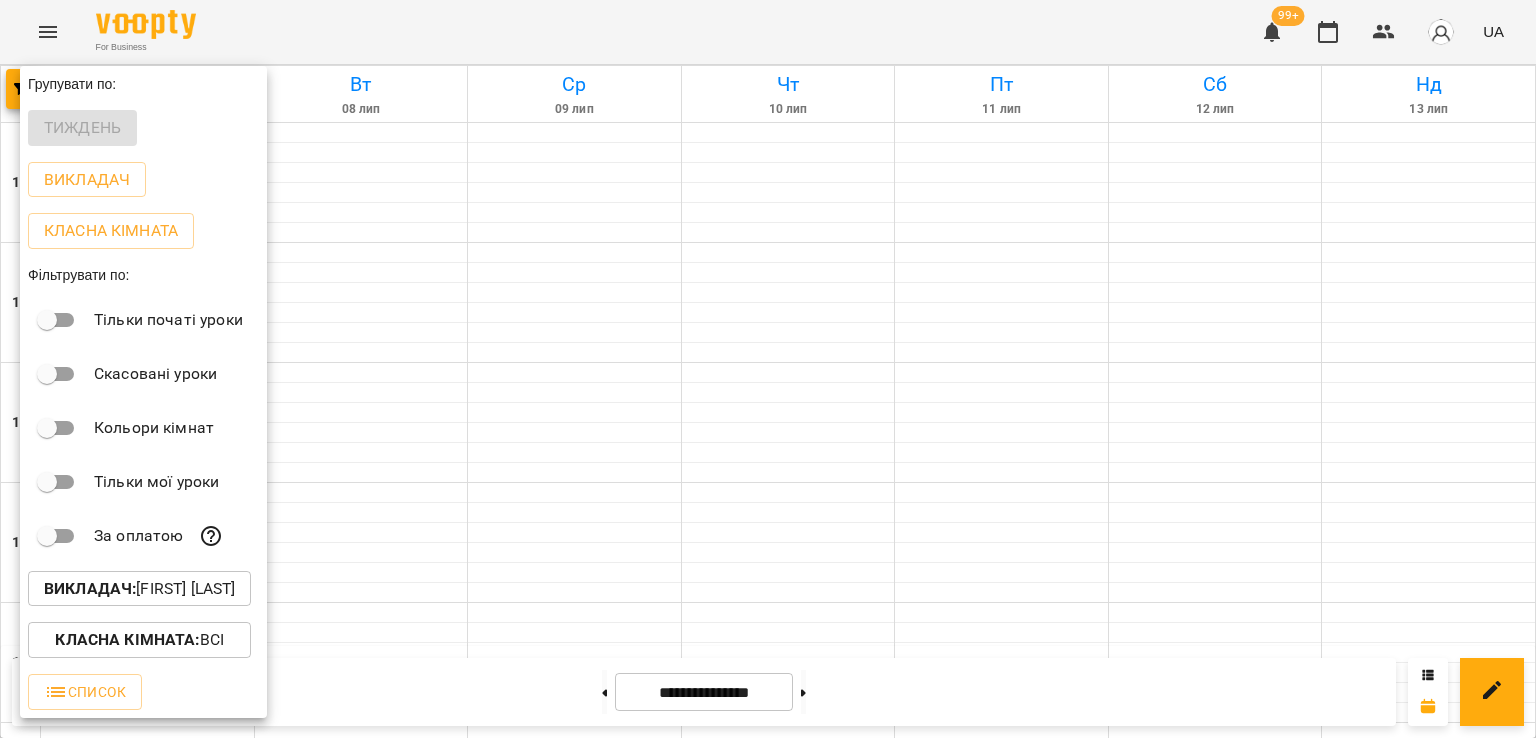 click on "Викладач : [FIRST] [LAST]" at bounding box center [139, 589] 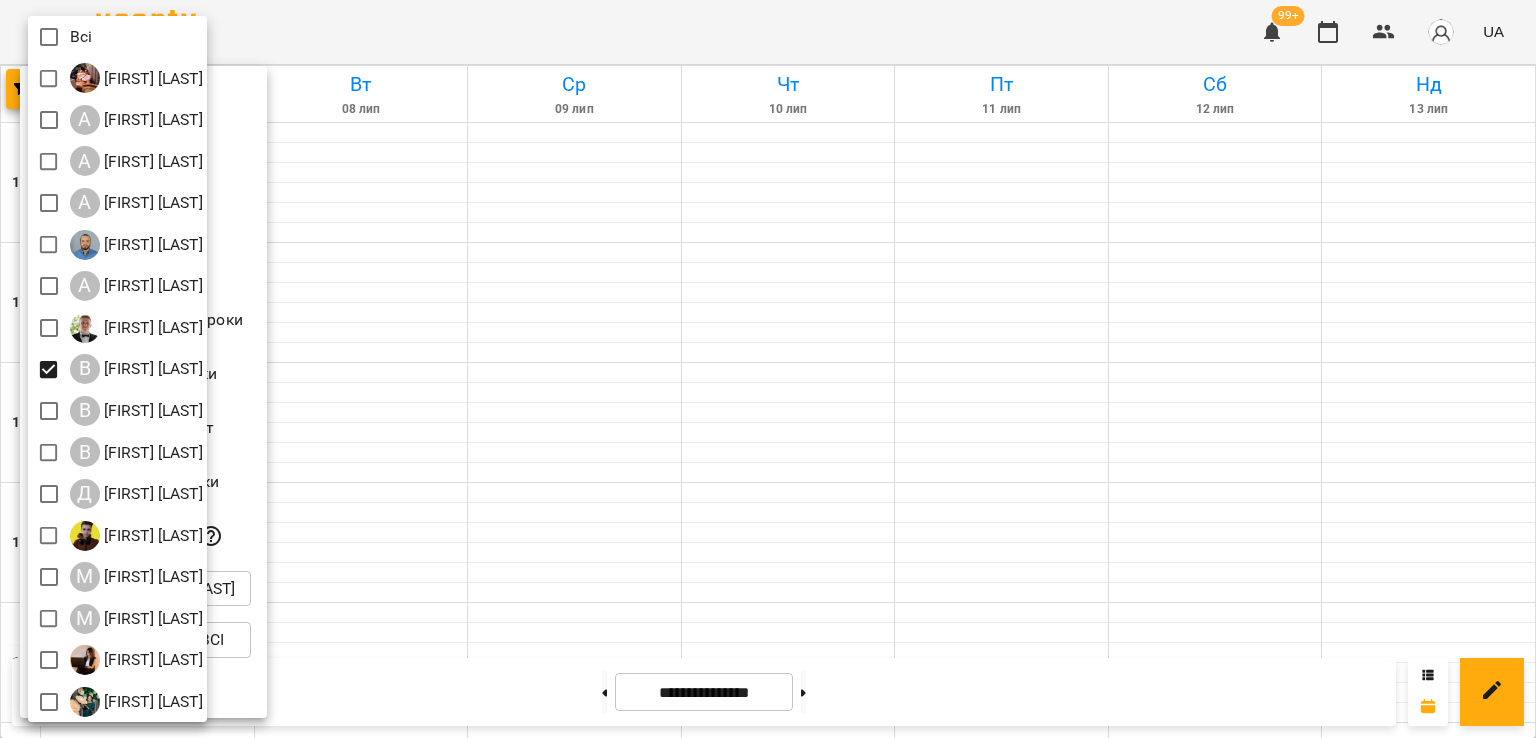 click at bounding box center (768, 369) 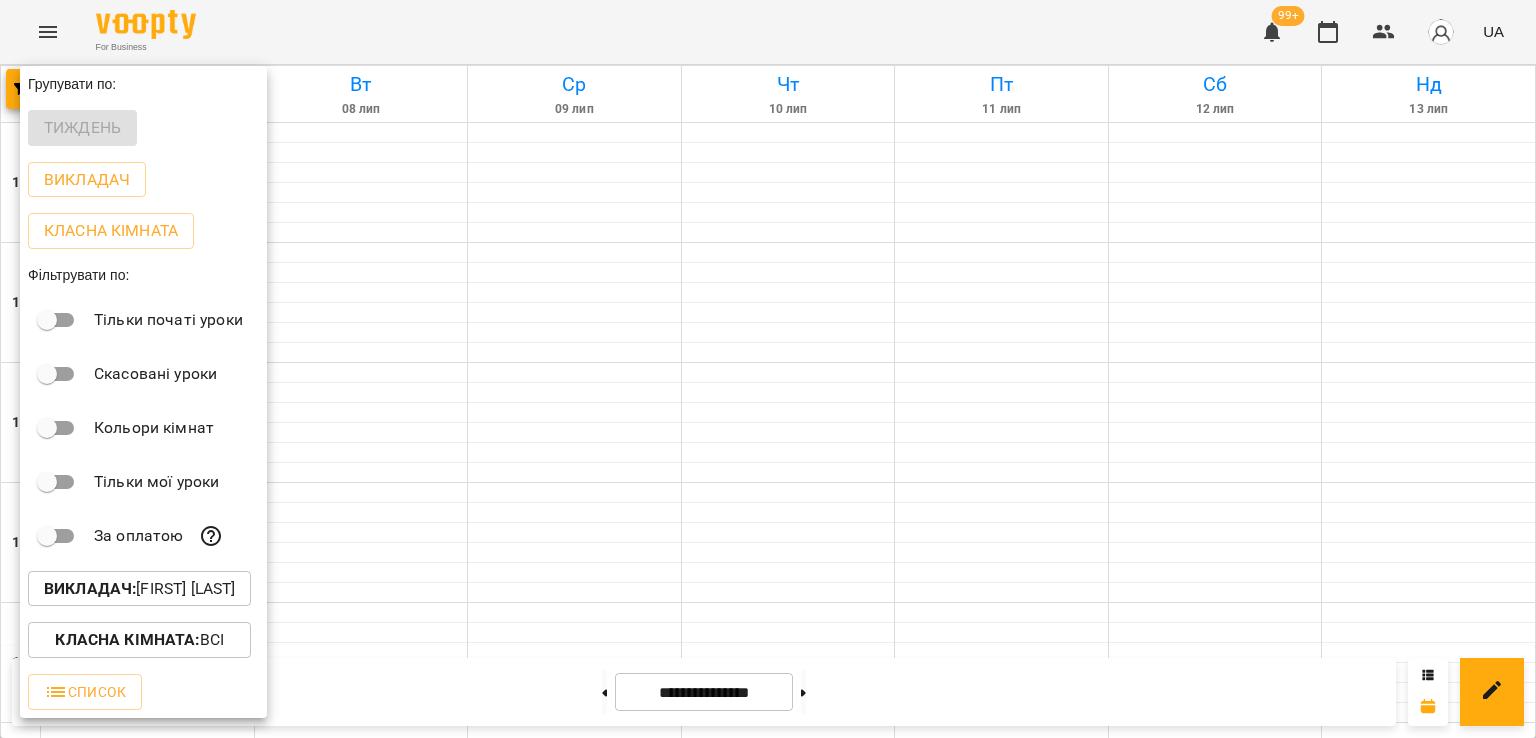 click at bounding box center [768, 369] 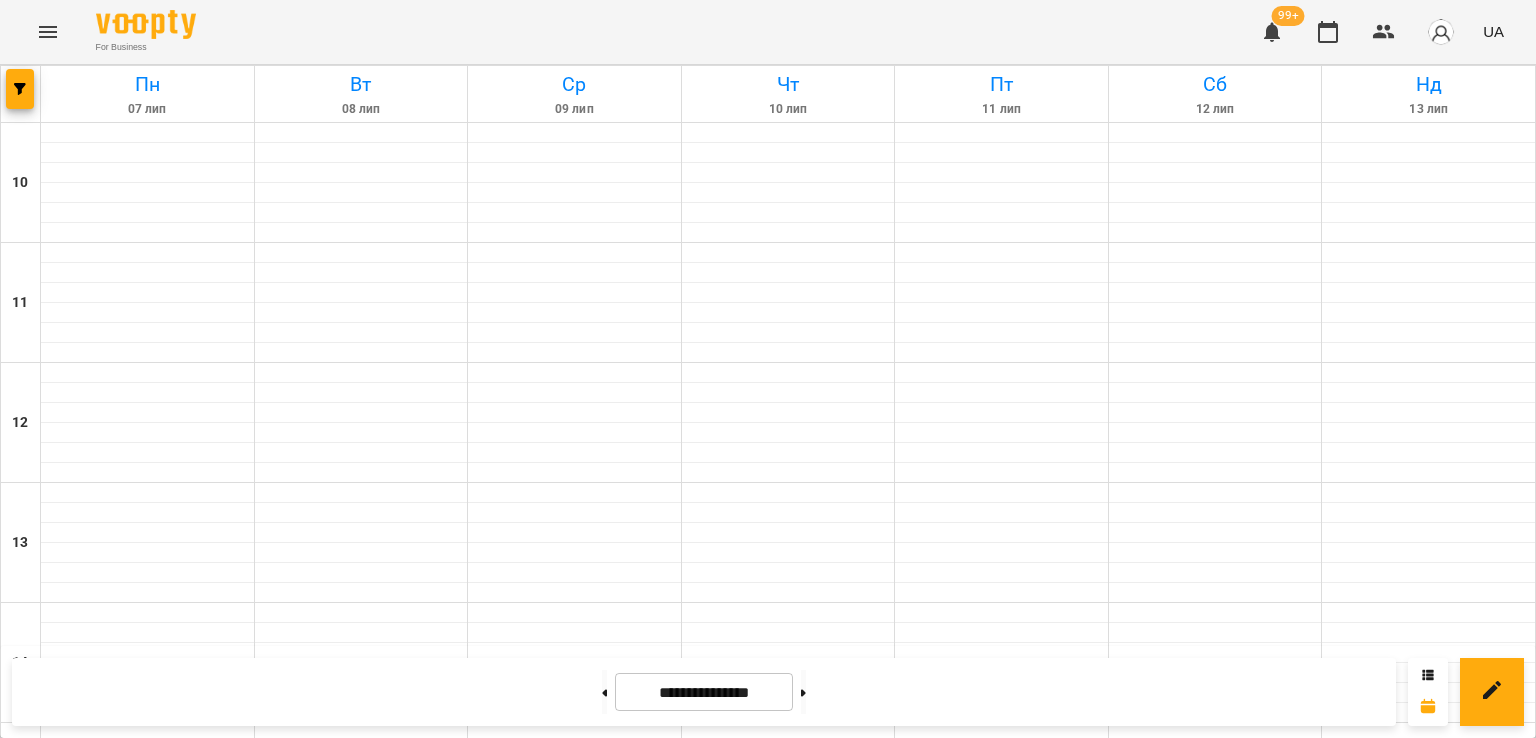 scroll, scrollTop: 935, scrollLeft: 0, axis: vertical 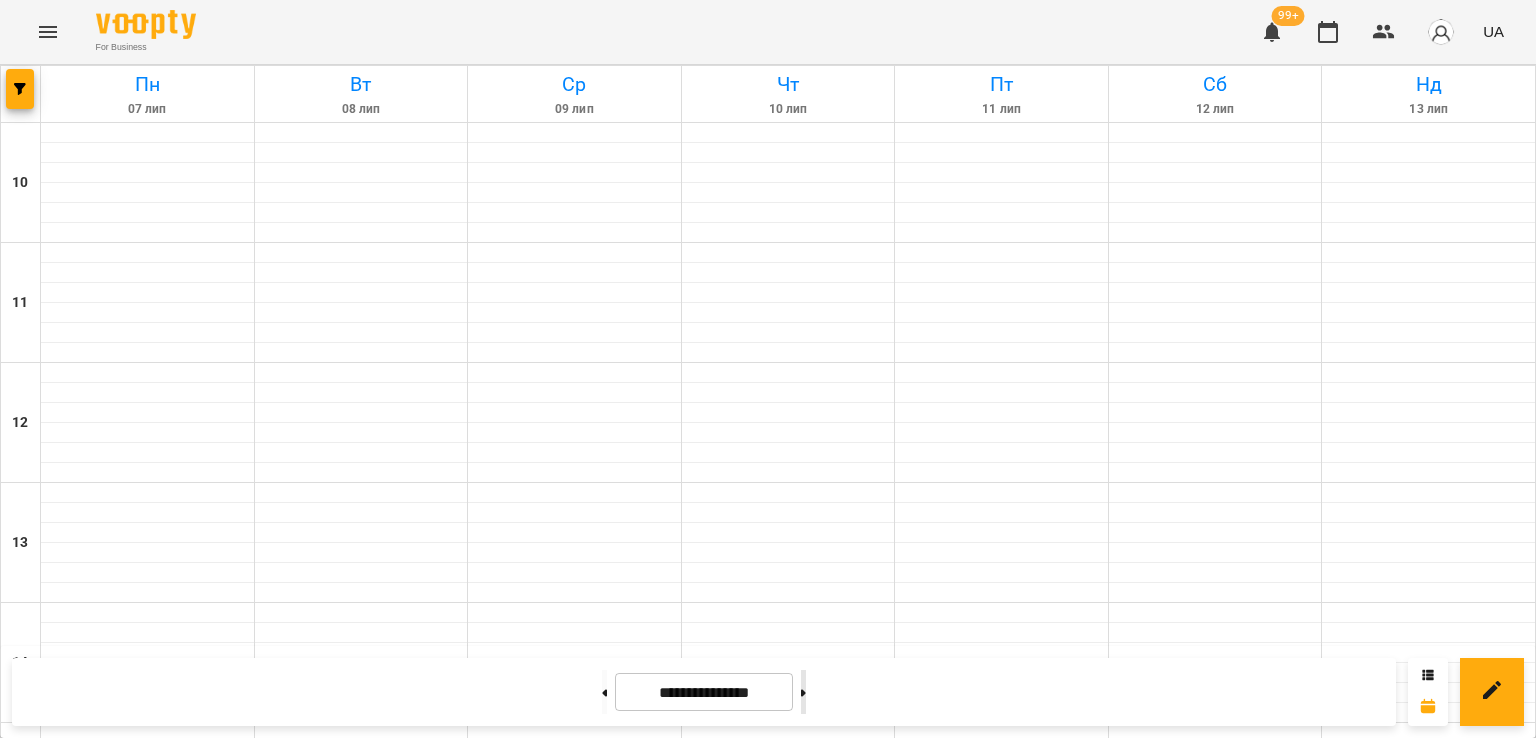 click at bounding box center [803, 692] 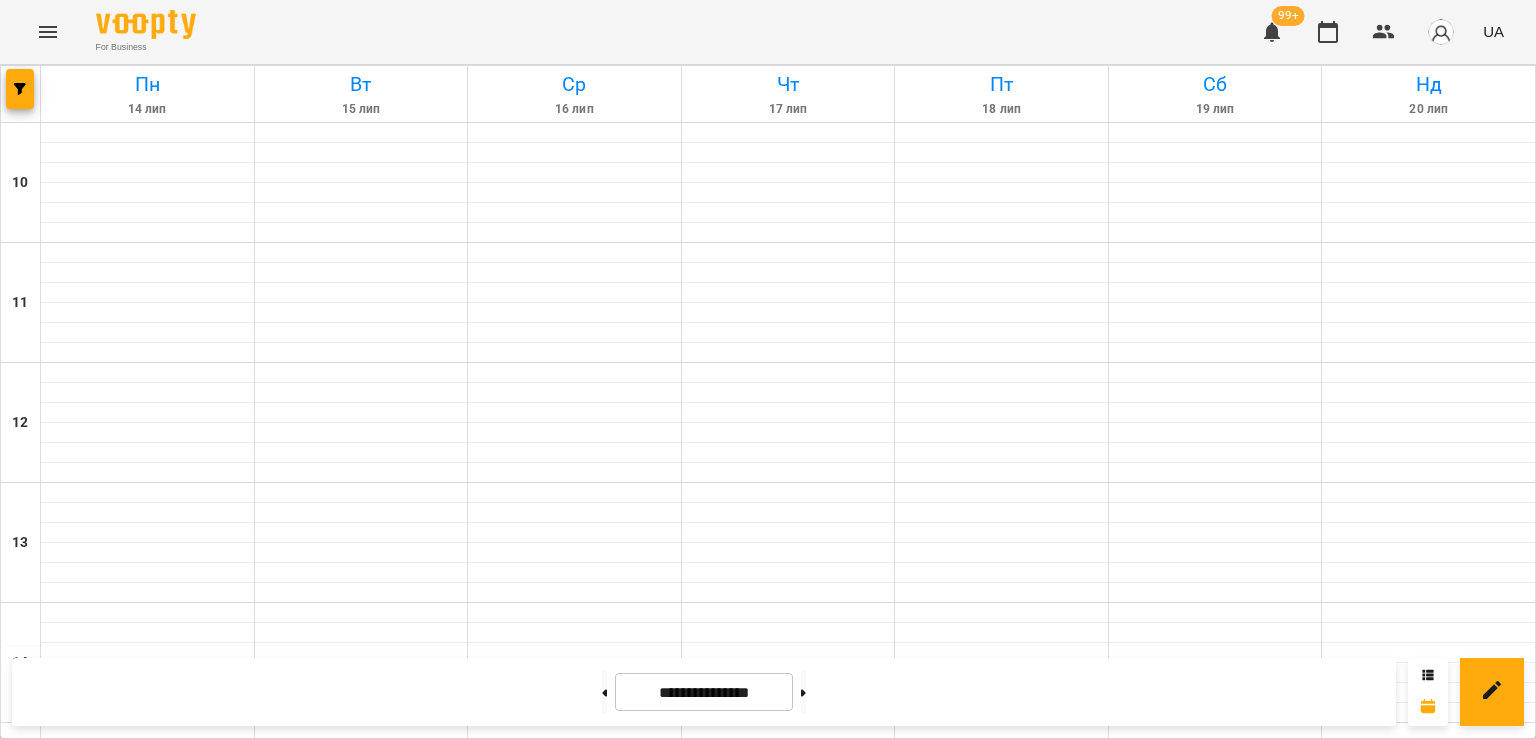 click on "15" at bounding box center [357, 1463] 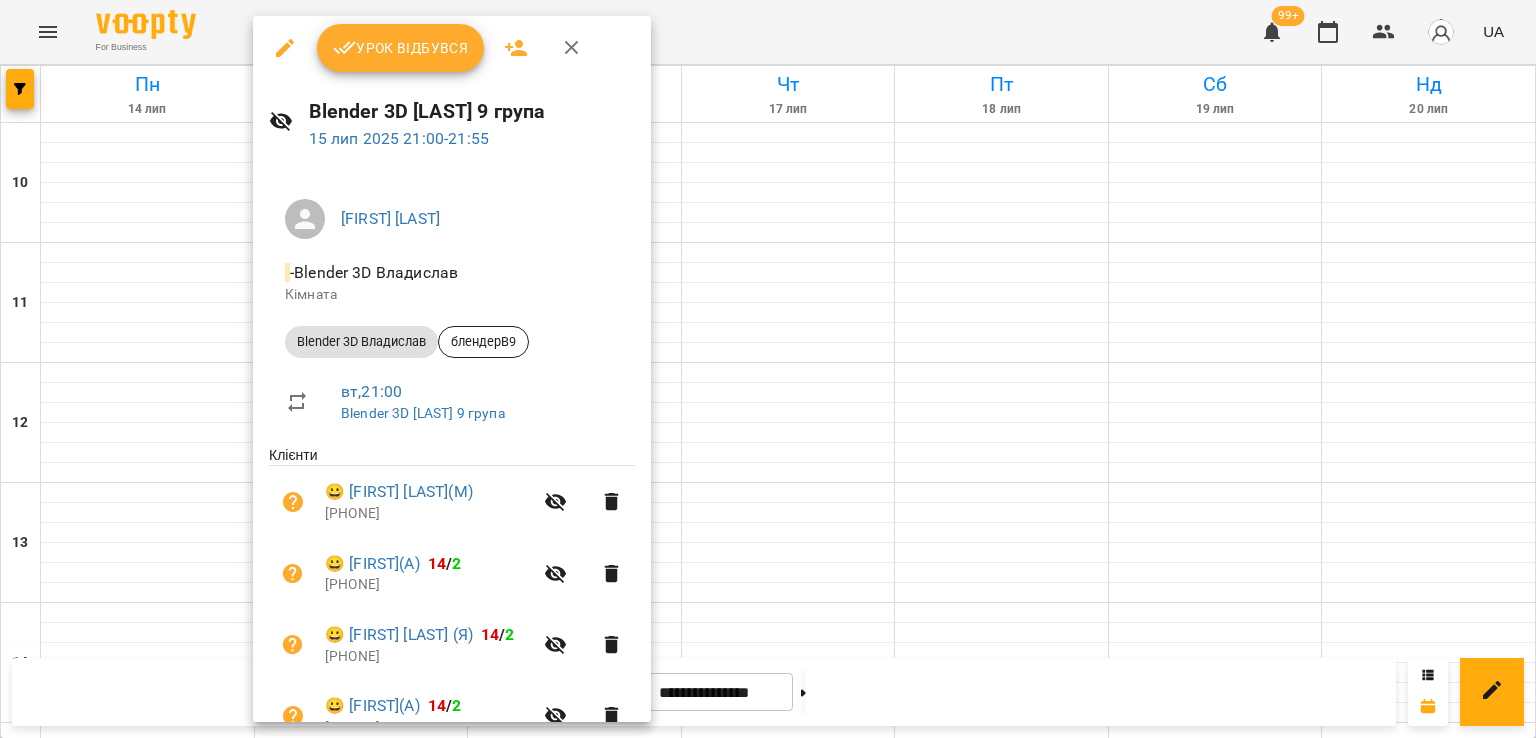 click at bounding box center (768, 369) 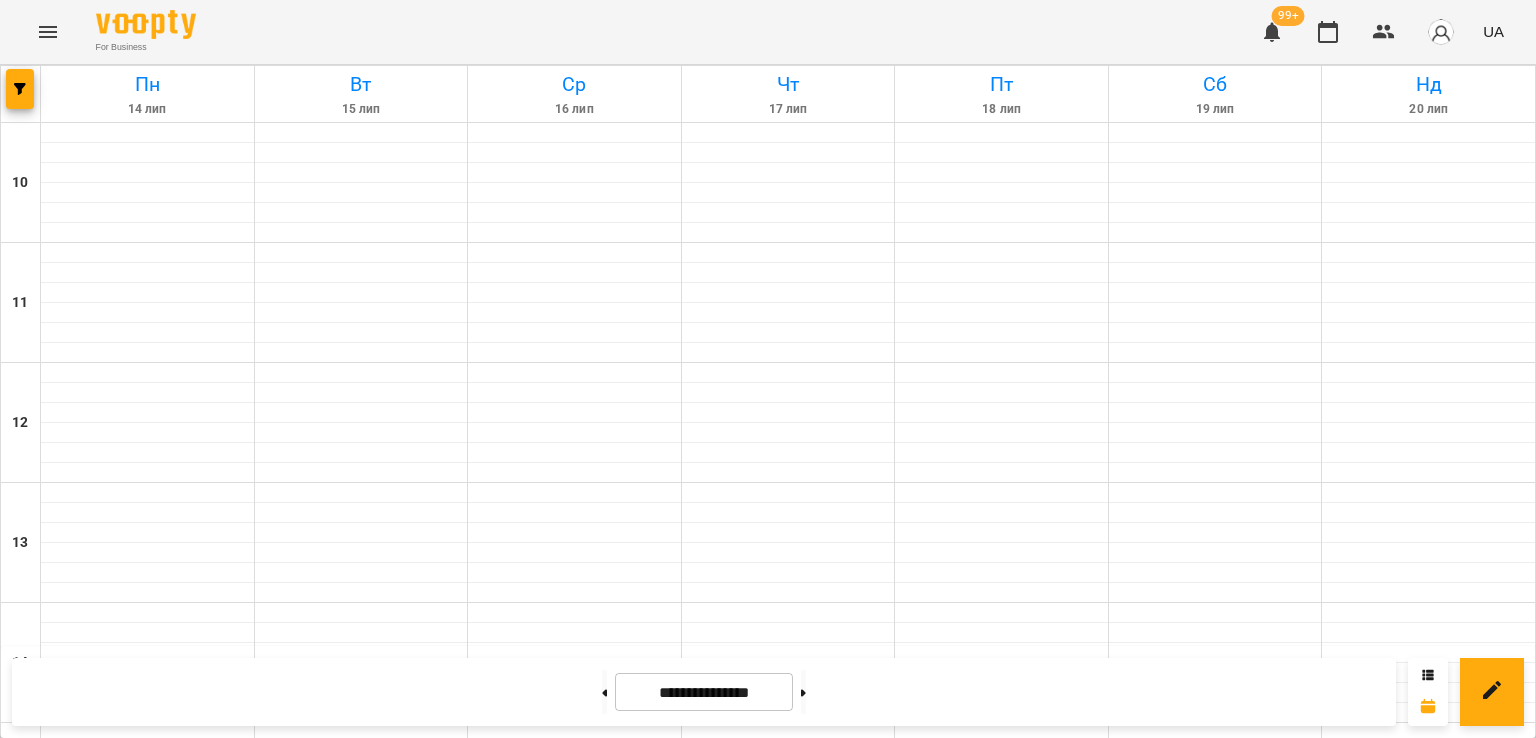 click on "20:00 9 [FIRST] [LAST]" at bounding box center (362, 1351) 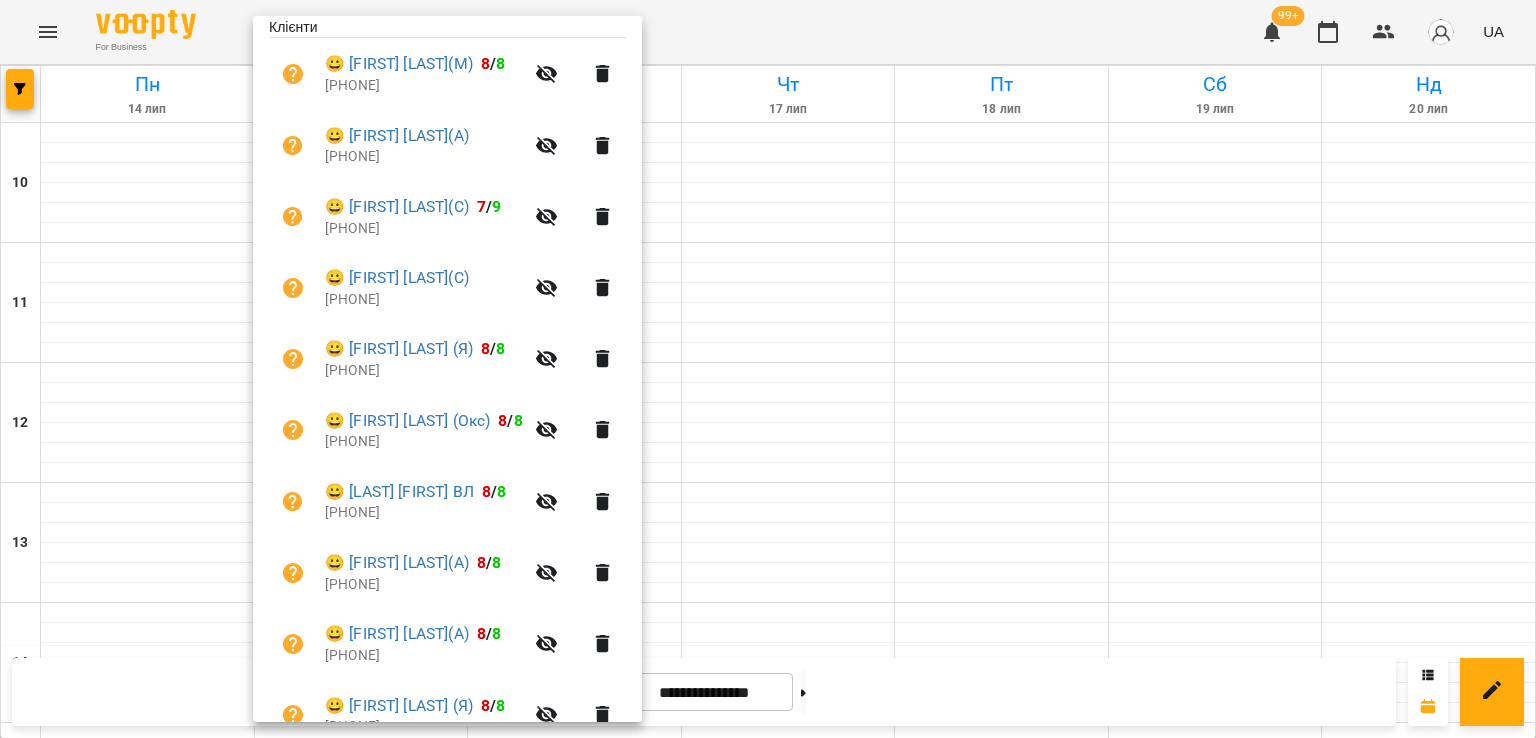 scroll, scrollTop: 528, scrollLeft: 0, axis: vertical 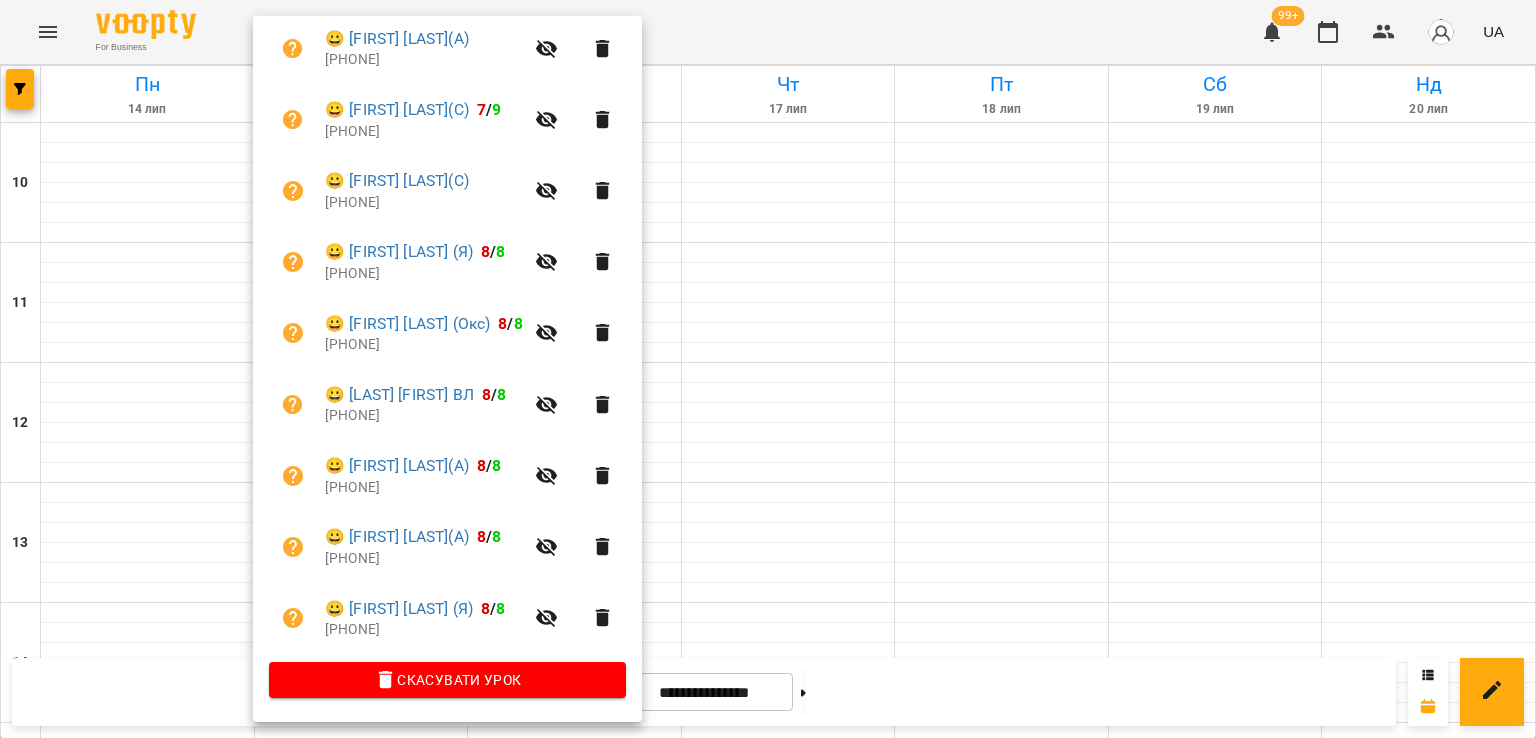 drag, startPoint x: 817, startPoint y: 432, endPoint x: 793, endPoint y: 429, distance: 24.186773 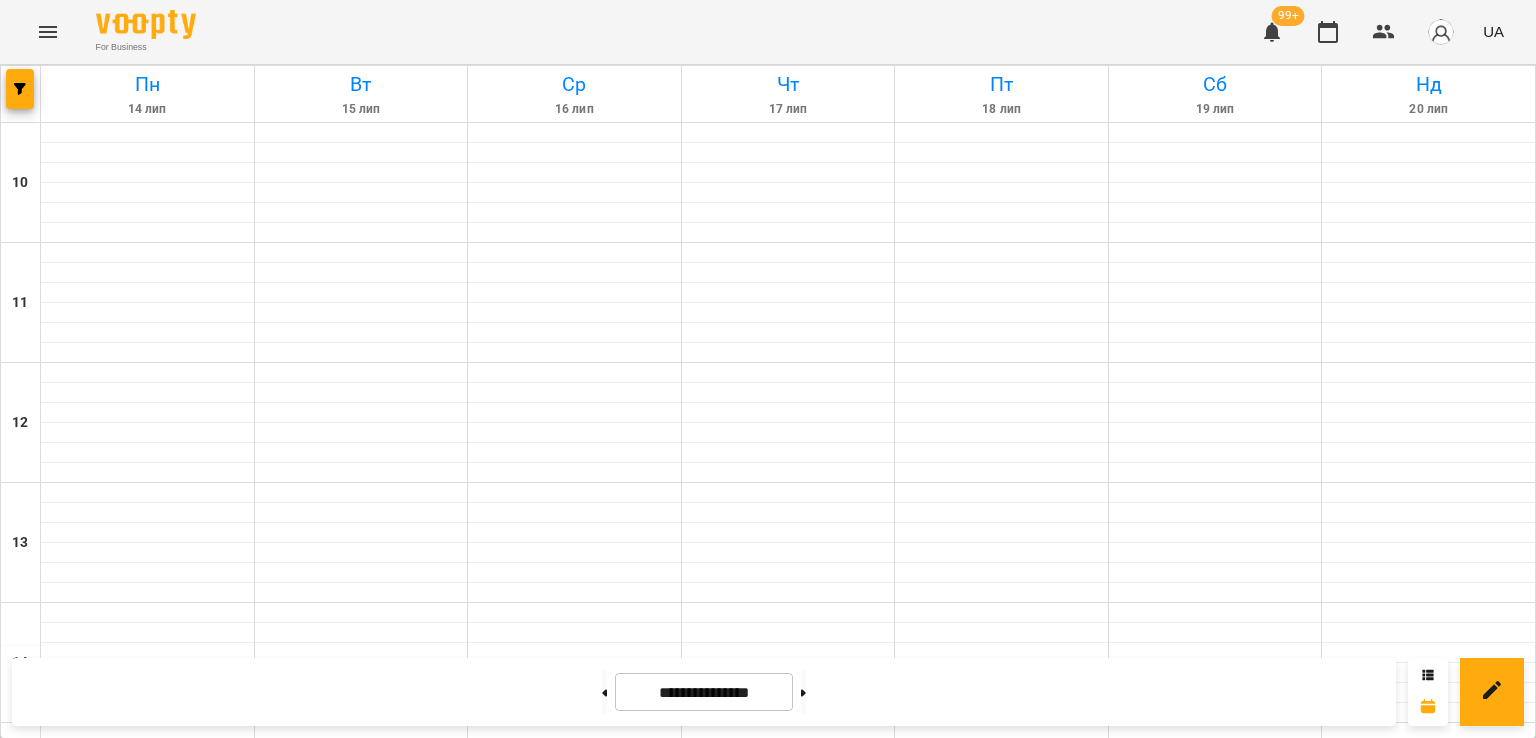 click on "10" at bounding box center [362, 1386] 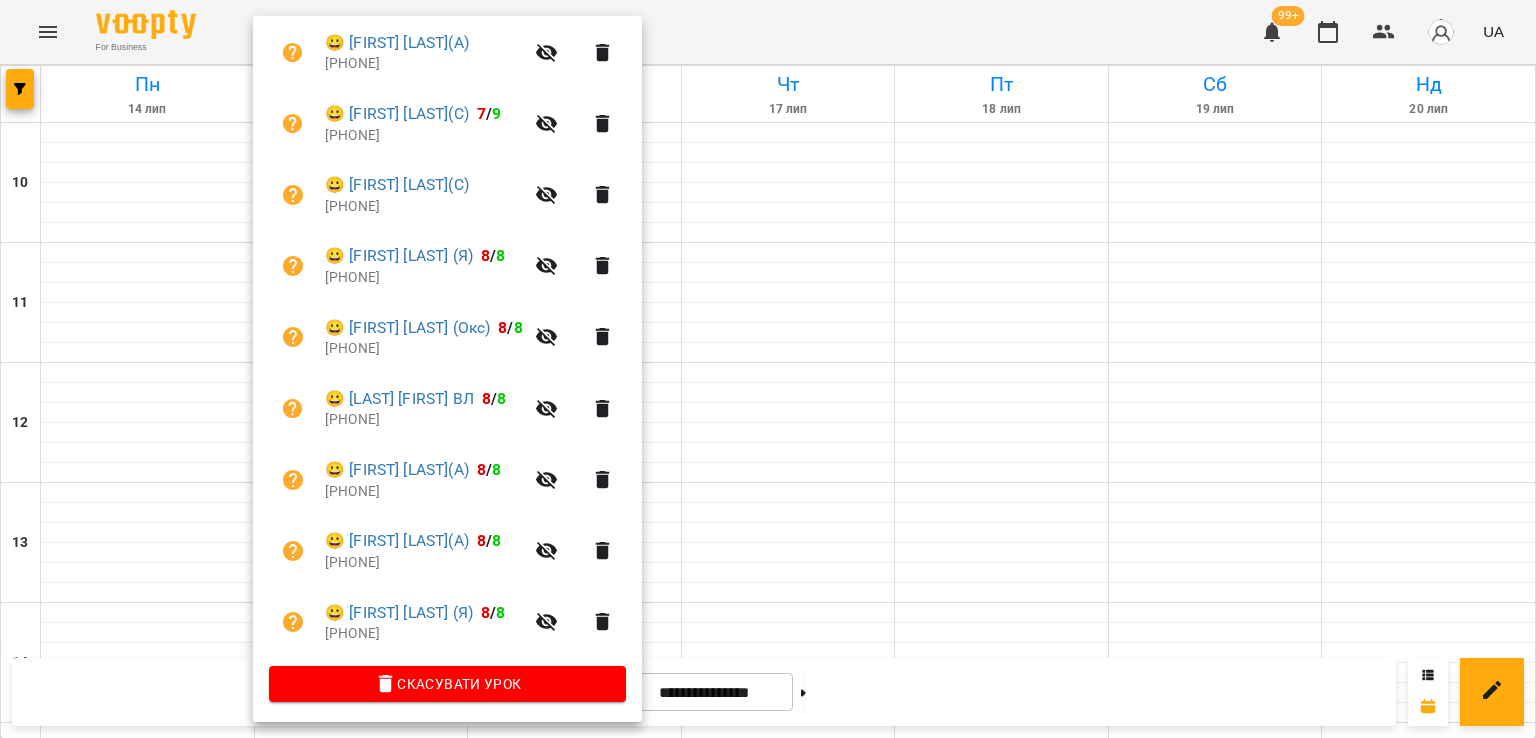 scroll, scrollTop: 528, scrollLeft: 0, axis: vertical 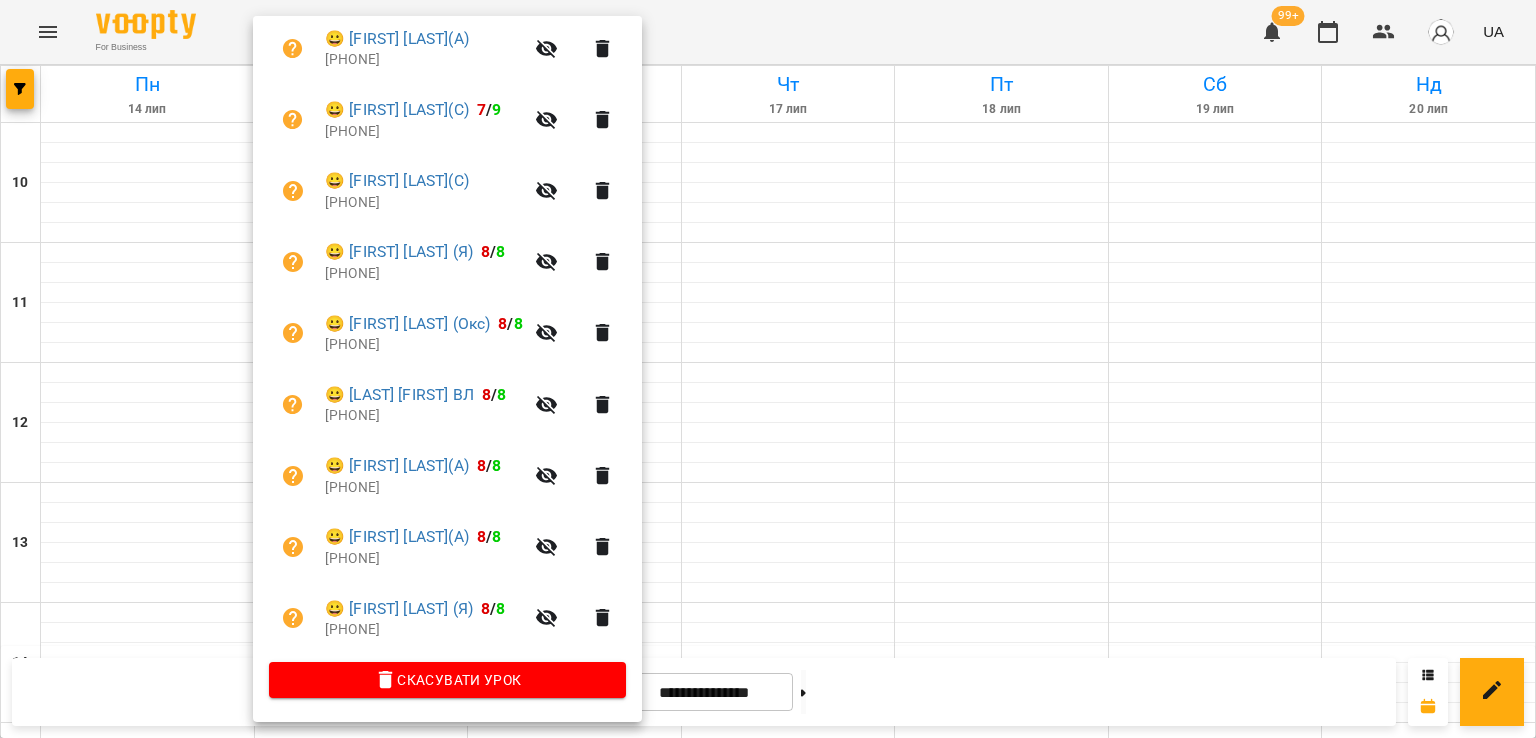 drag, startPoint x: 22, startPoint y: 27, endPoint x: 40, endPoint y: 33, distance: 18.973665 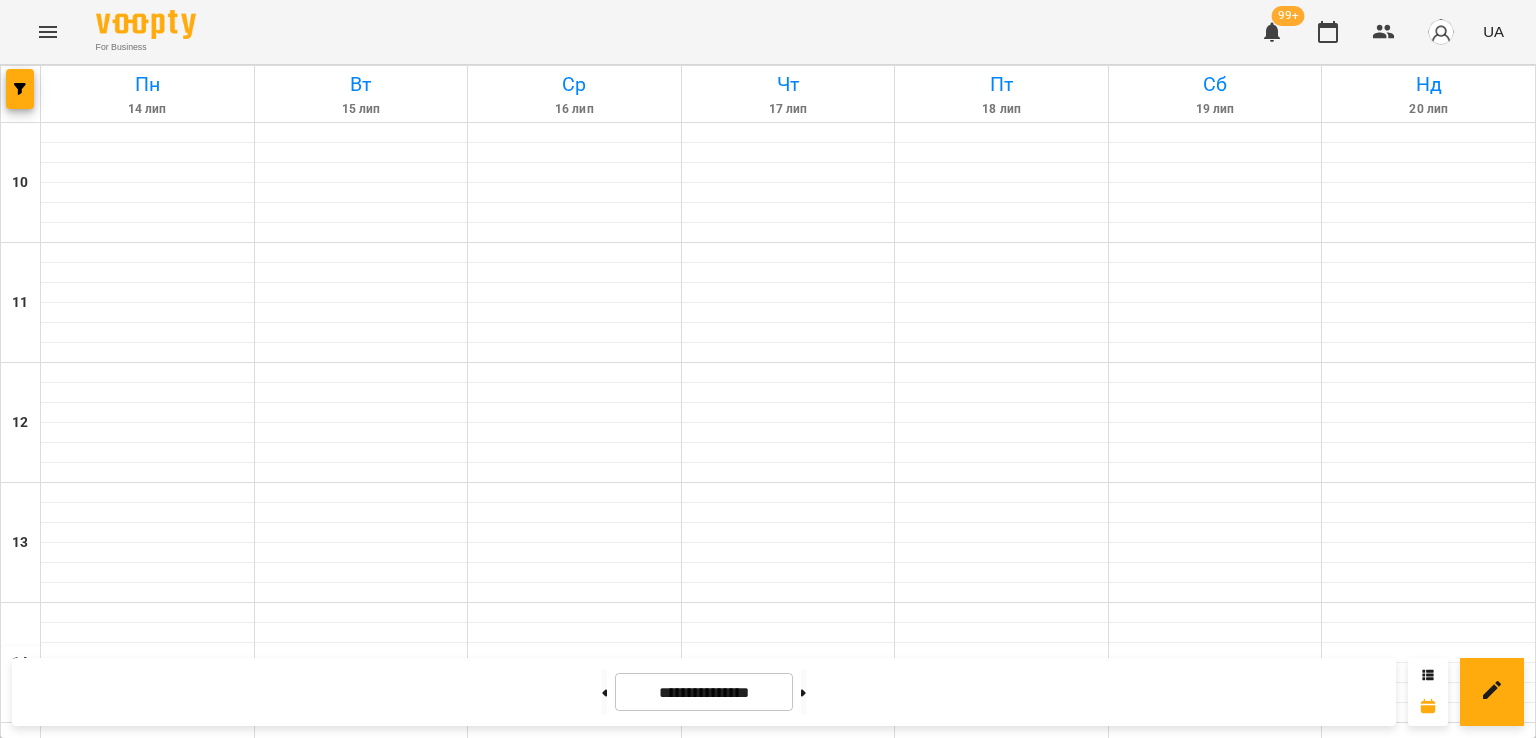 click 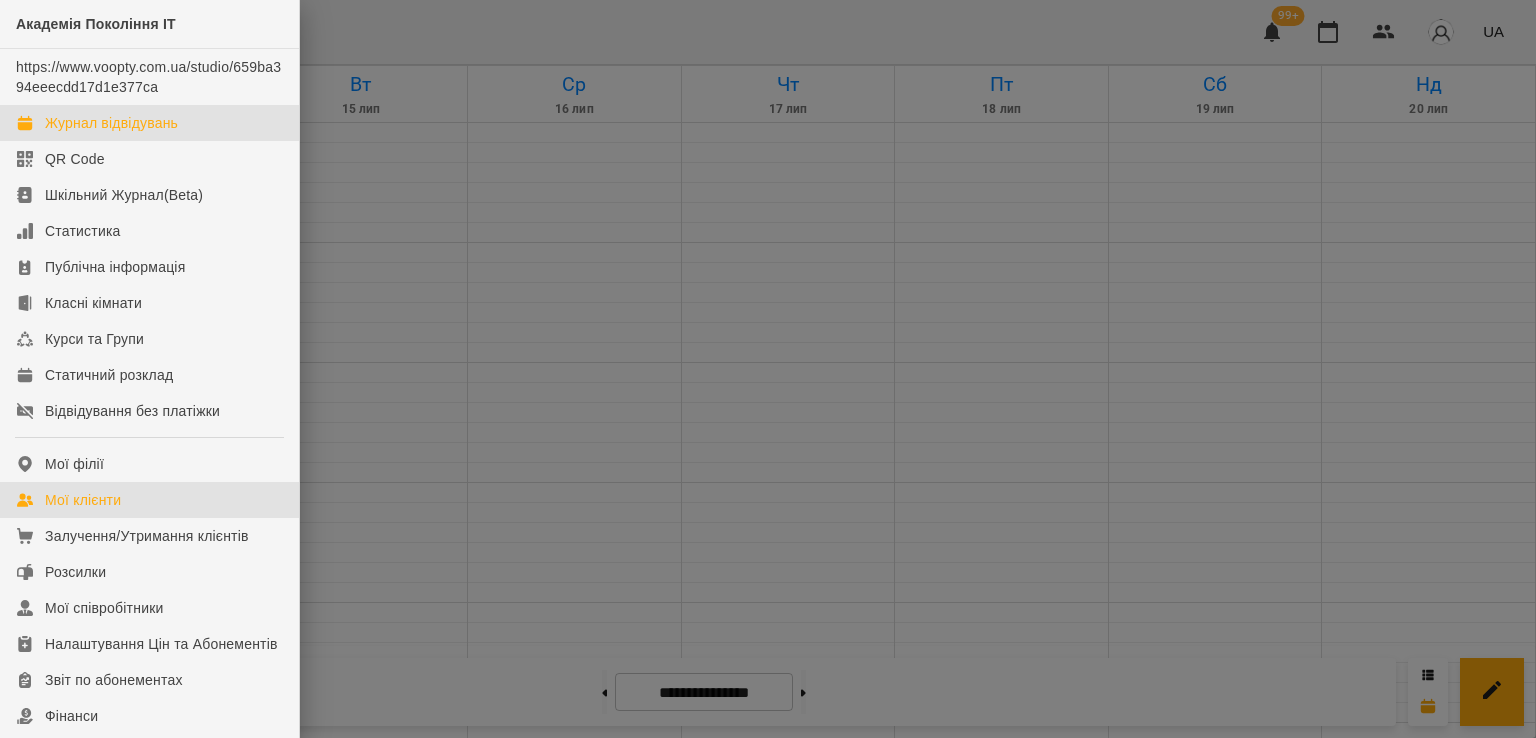 click on "Мої клієнти" at bounding box center [83, 500] 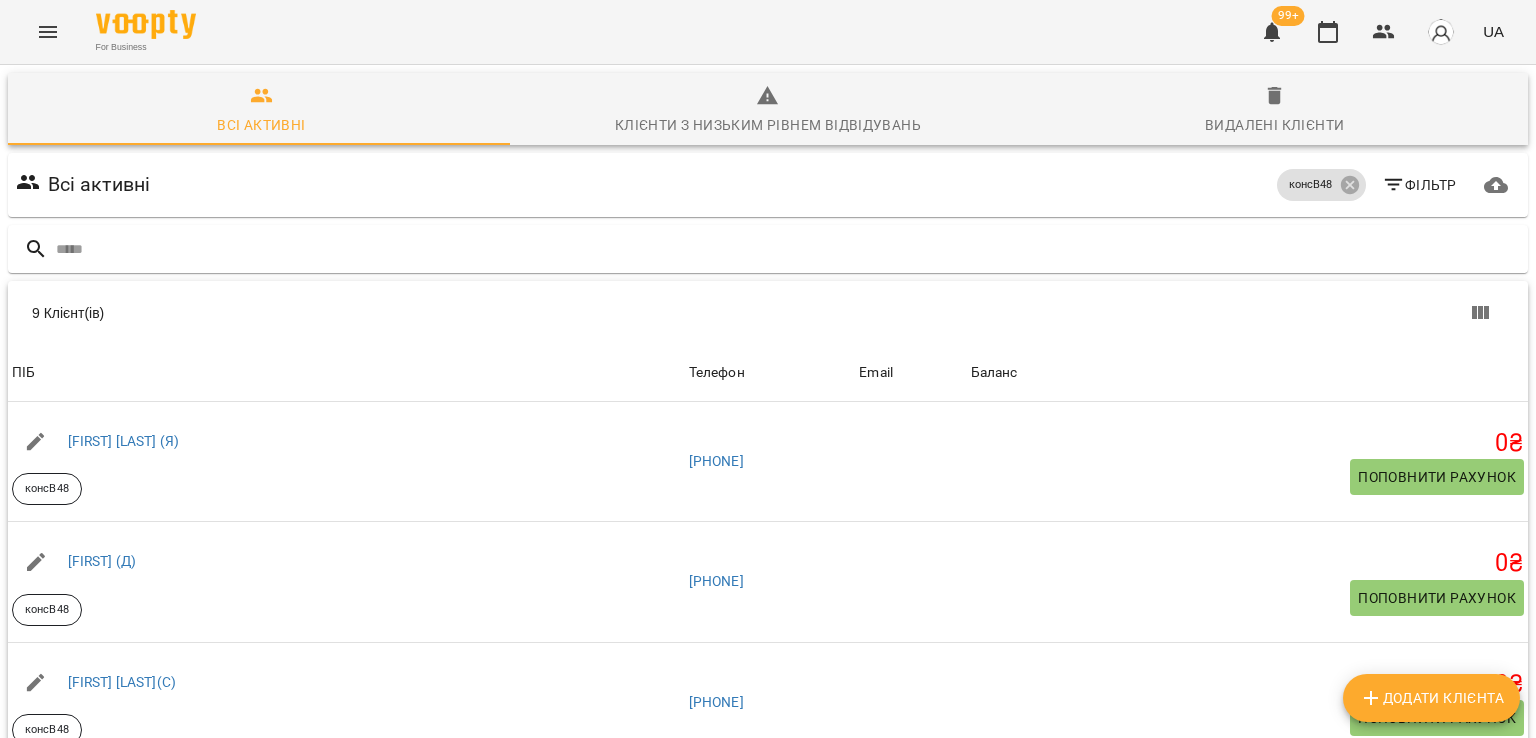 click on "Додати клієнта" at bounding box center [1431, 698] 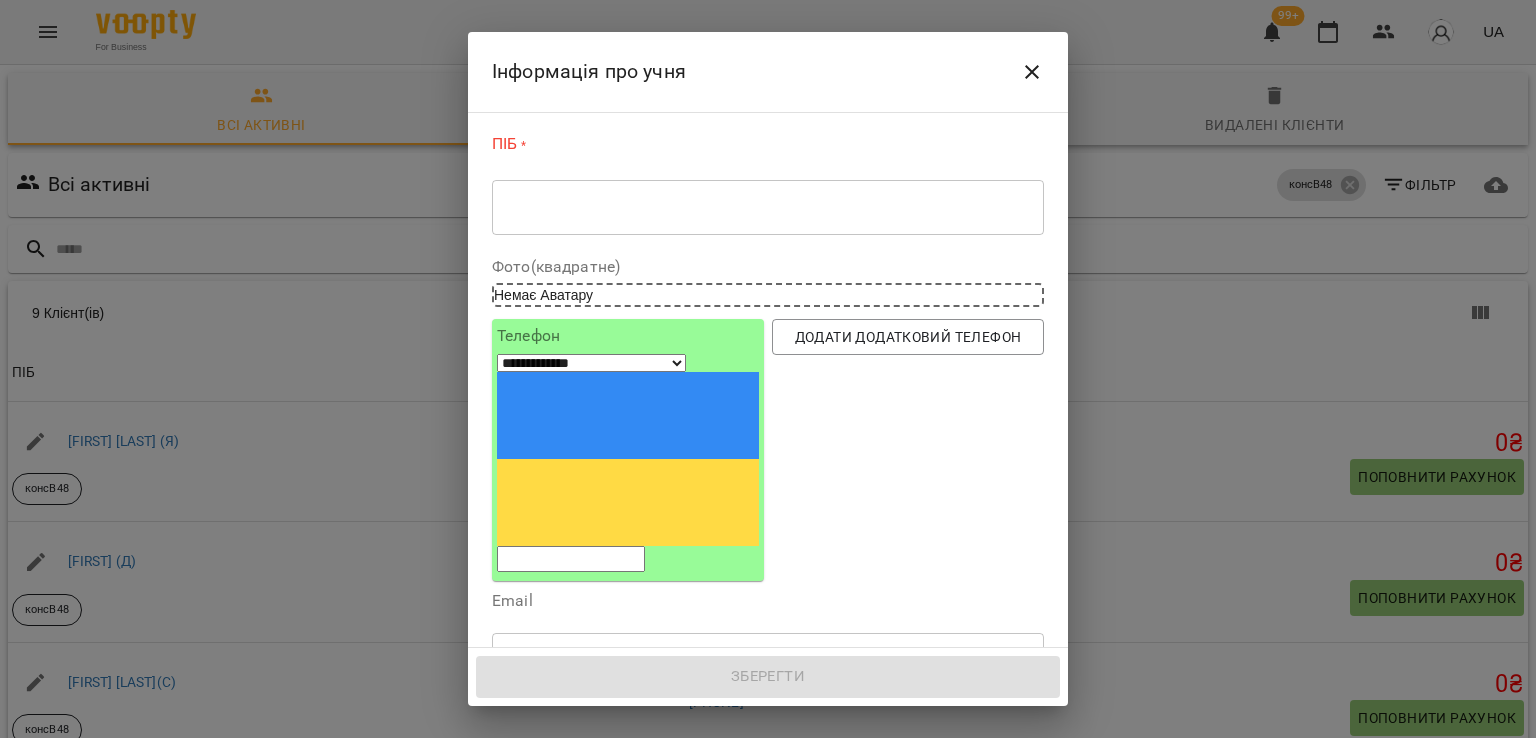 click at bounding box center [571, 559] 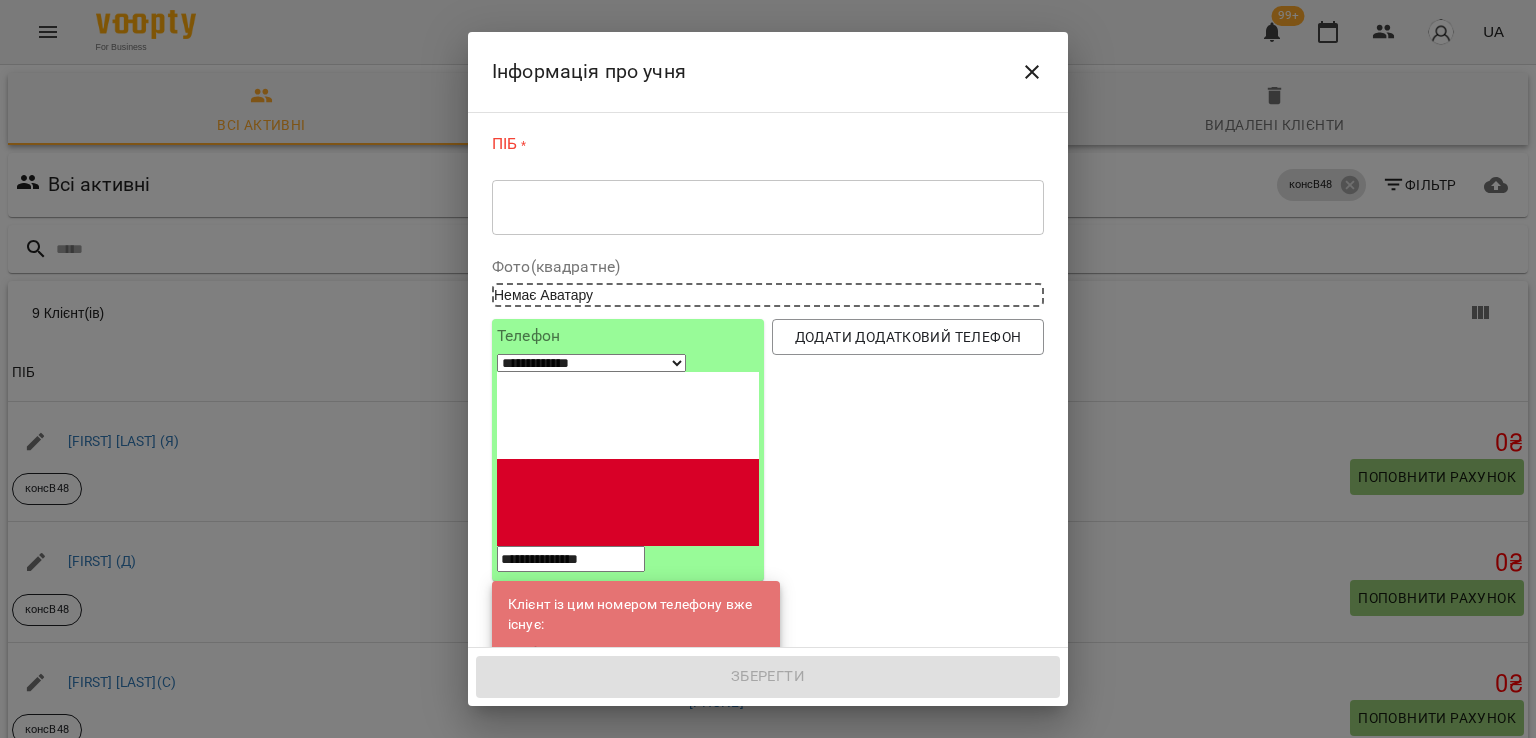 type on "**********" 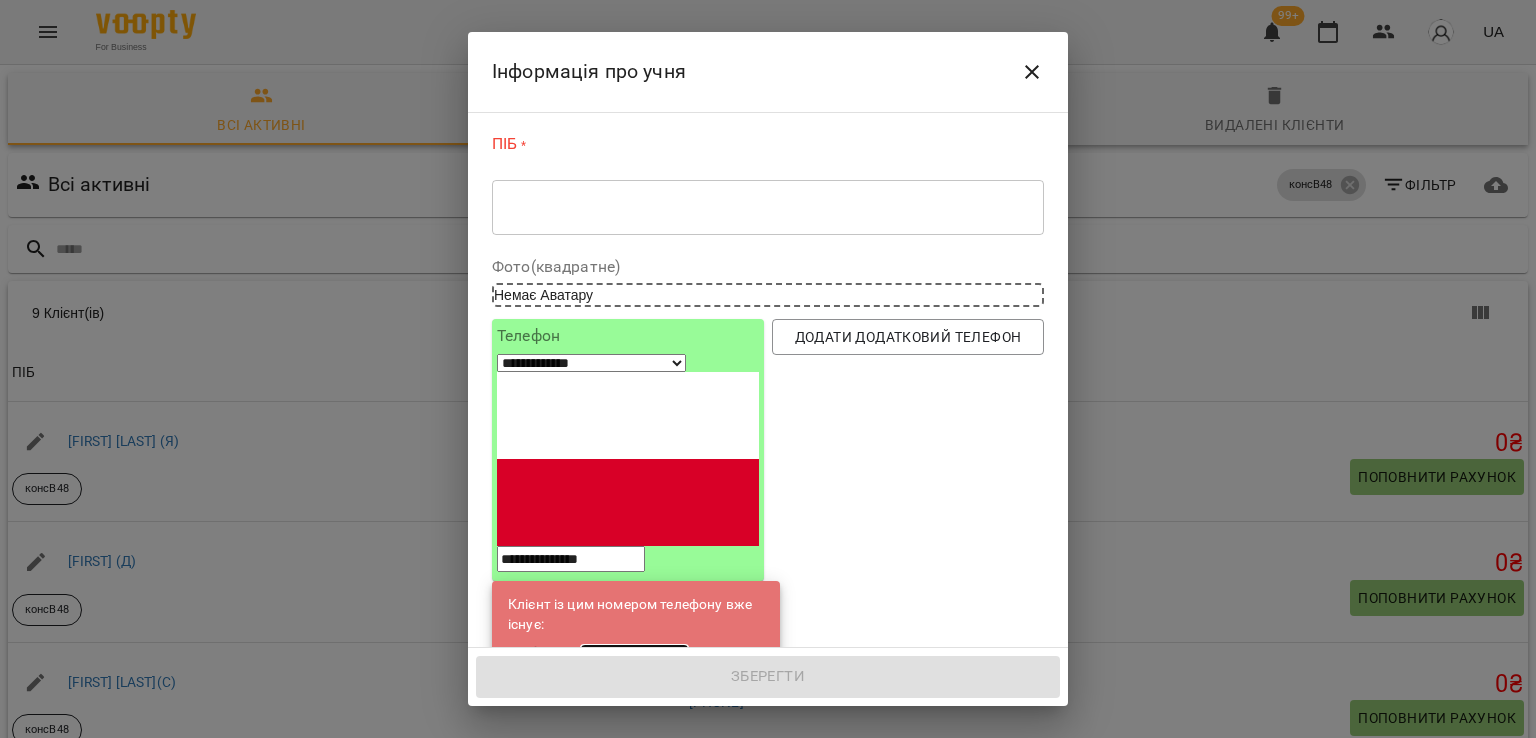 click on "[FIRST] [LAST](С)" at bounding box center (634, 654) 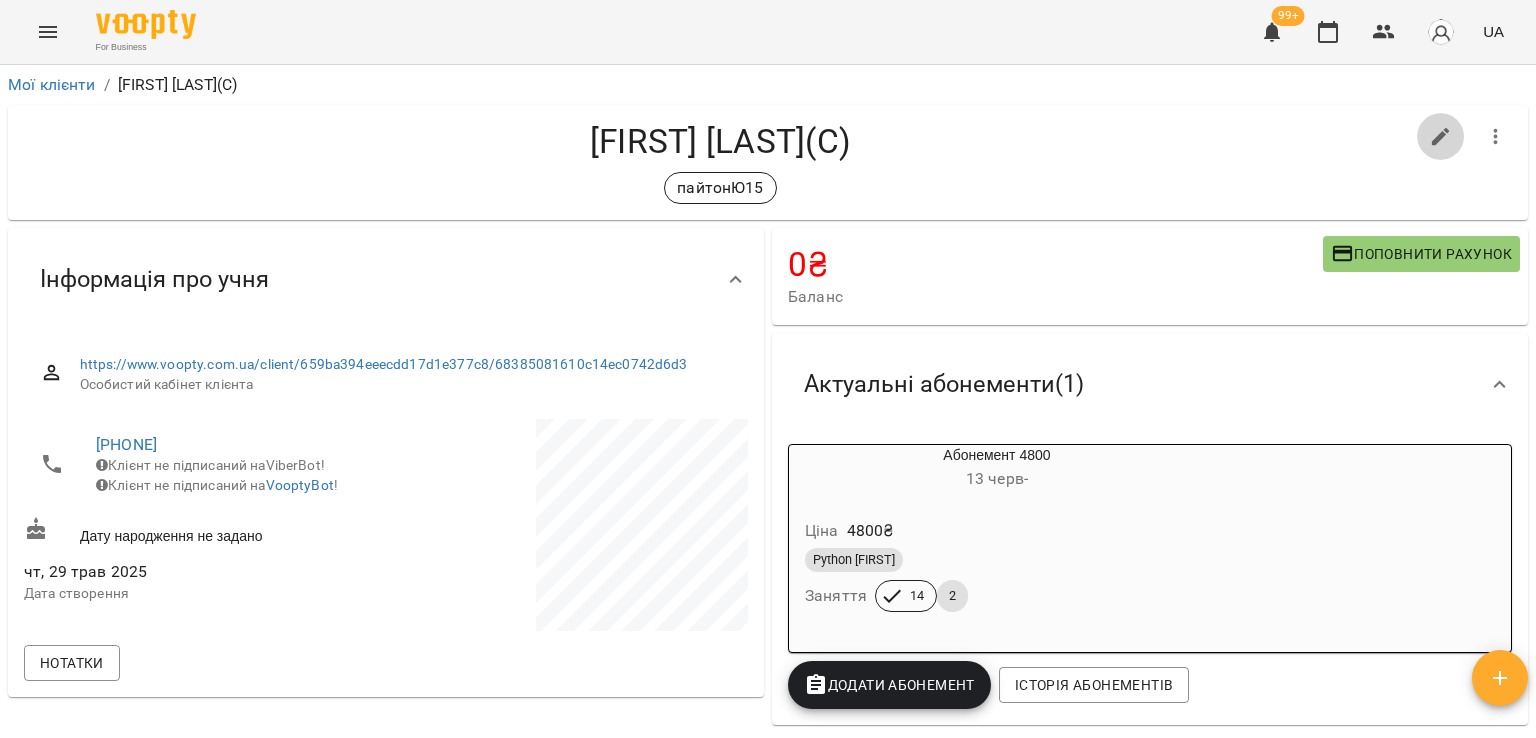 click 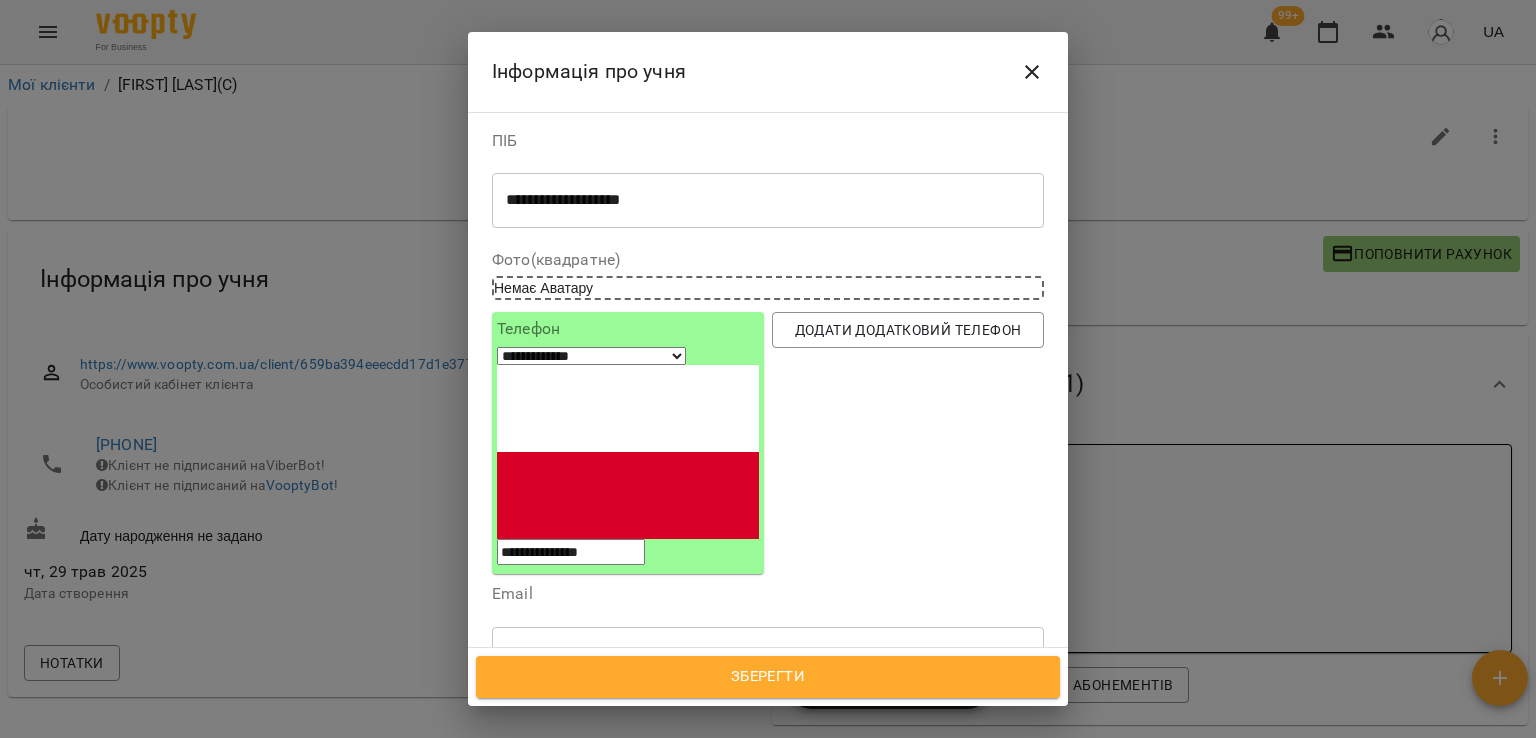 click 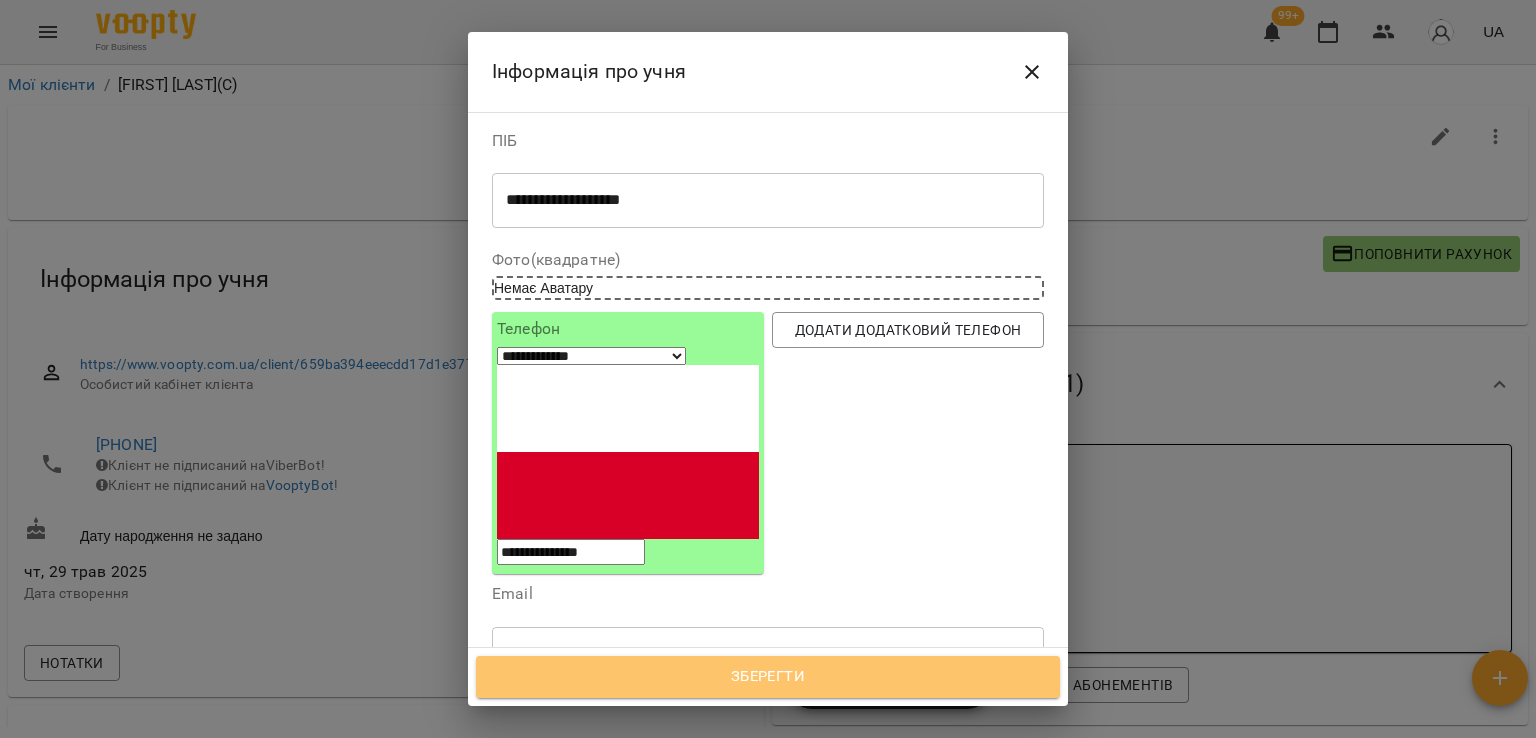 click on "Зберегти" at bounding box center (768, 677) 